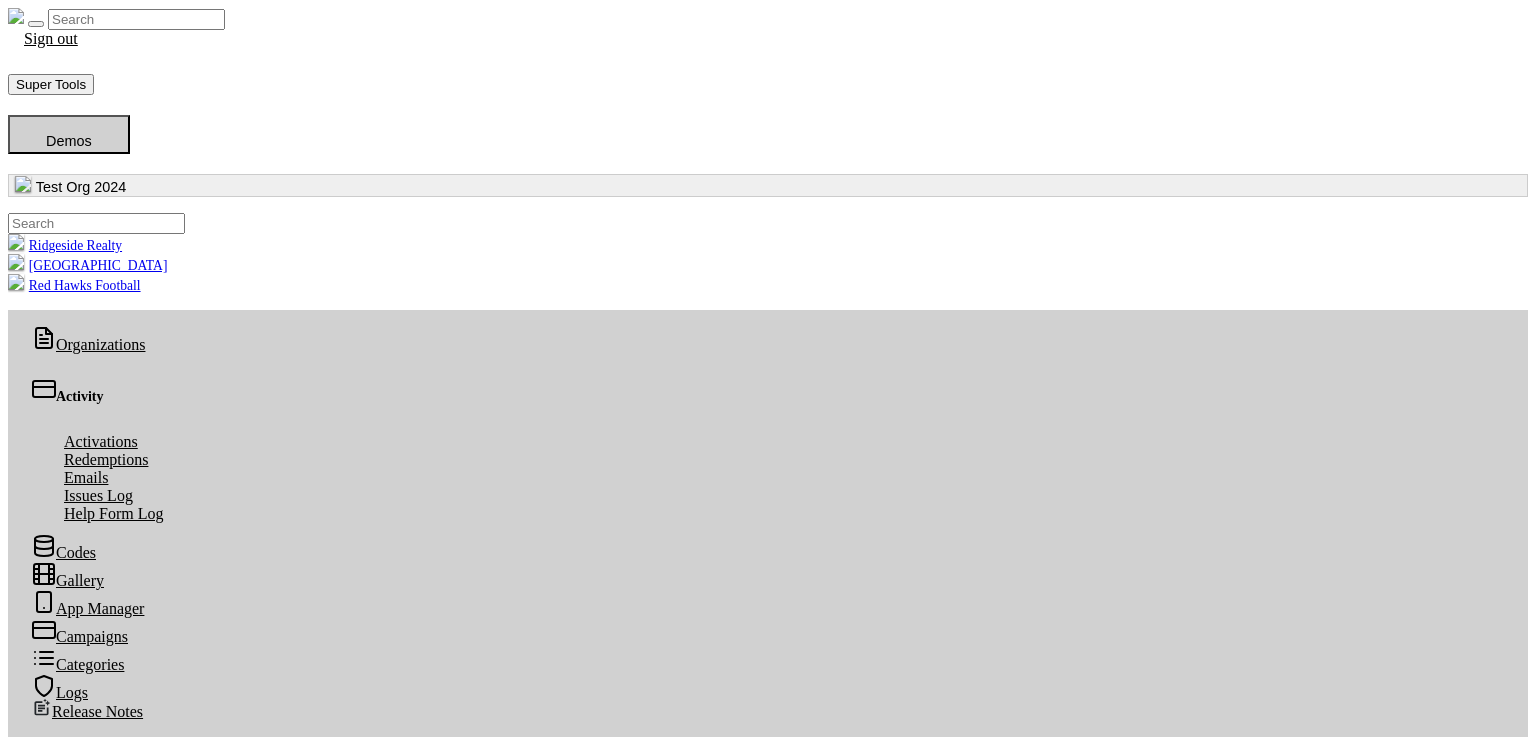 scroll, scrollTop: 0, scrollLeft: 0, axis: both 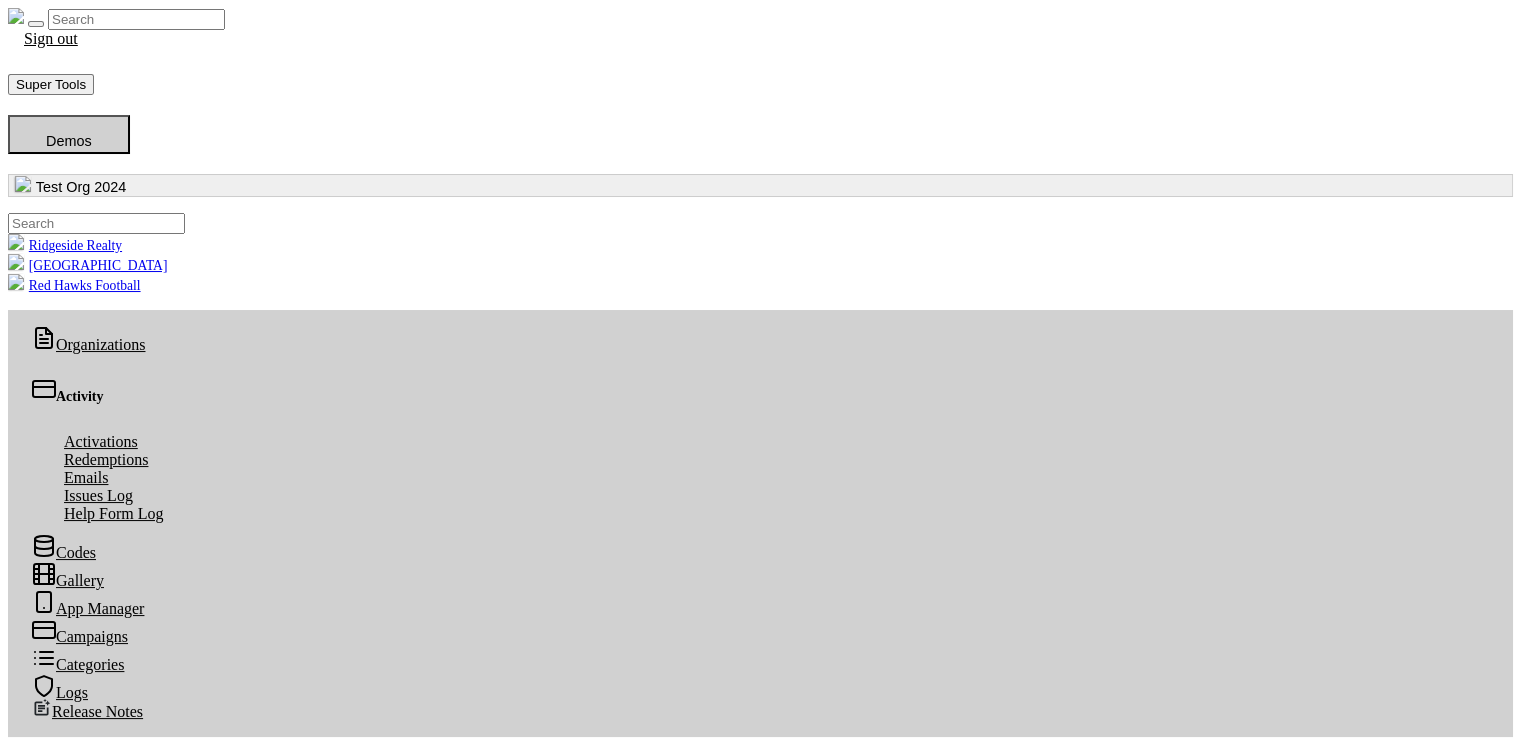 click on "Clone Merchants" at bounding box center [85, 2787] 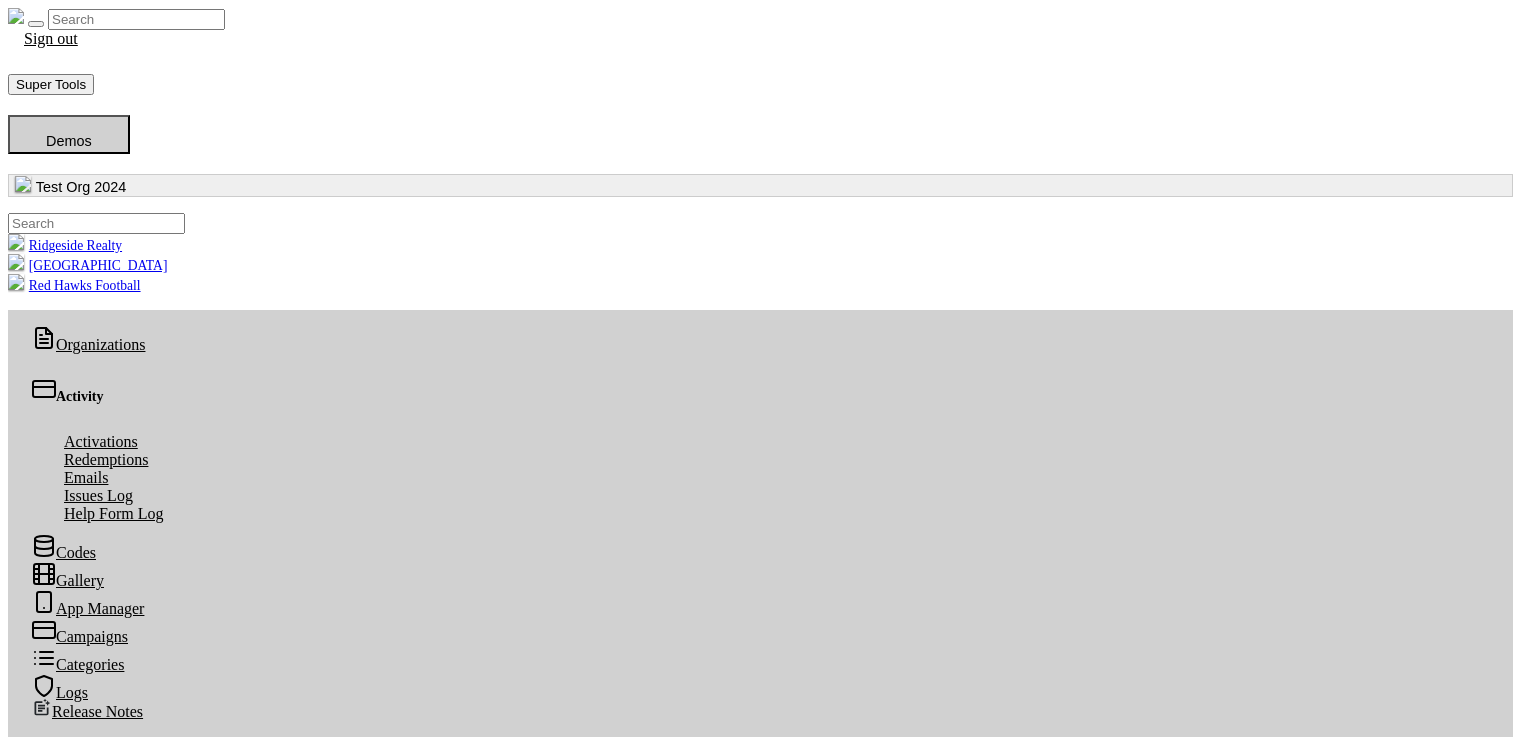 click at bounding box center (18, 2945) 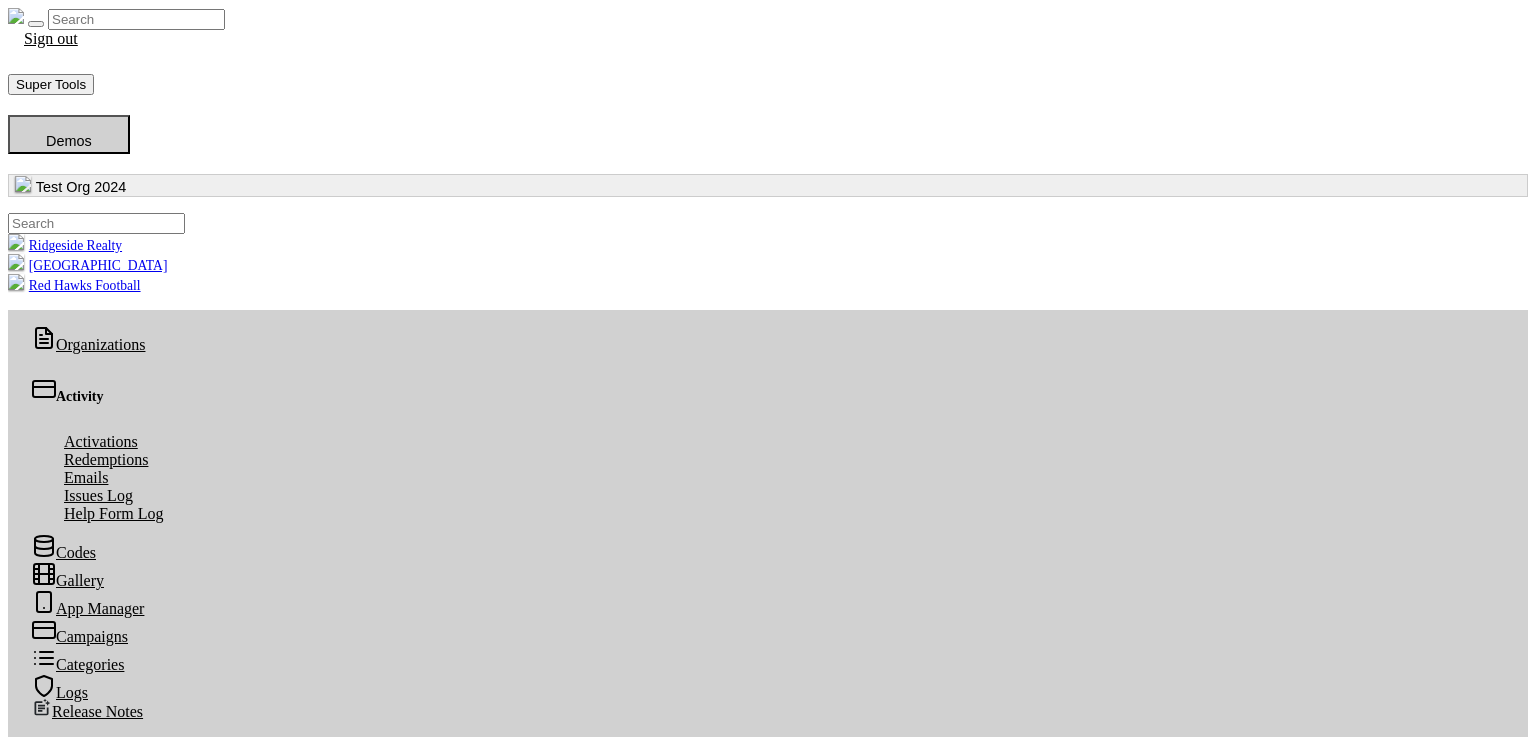 scroll, scrollTop: 0, scrollLeft: 0, axis: both 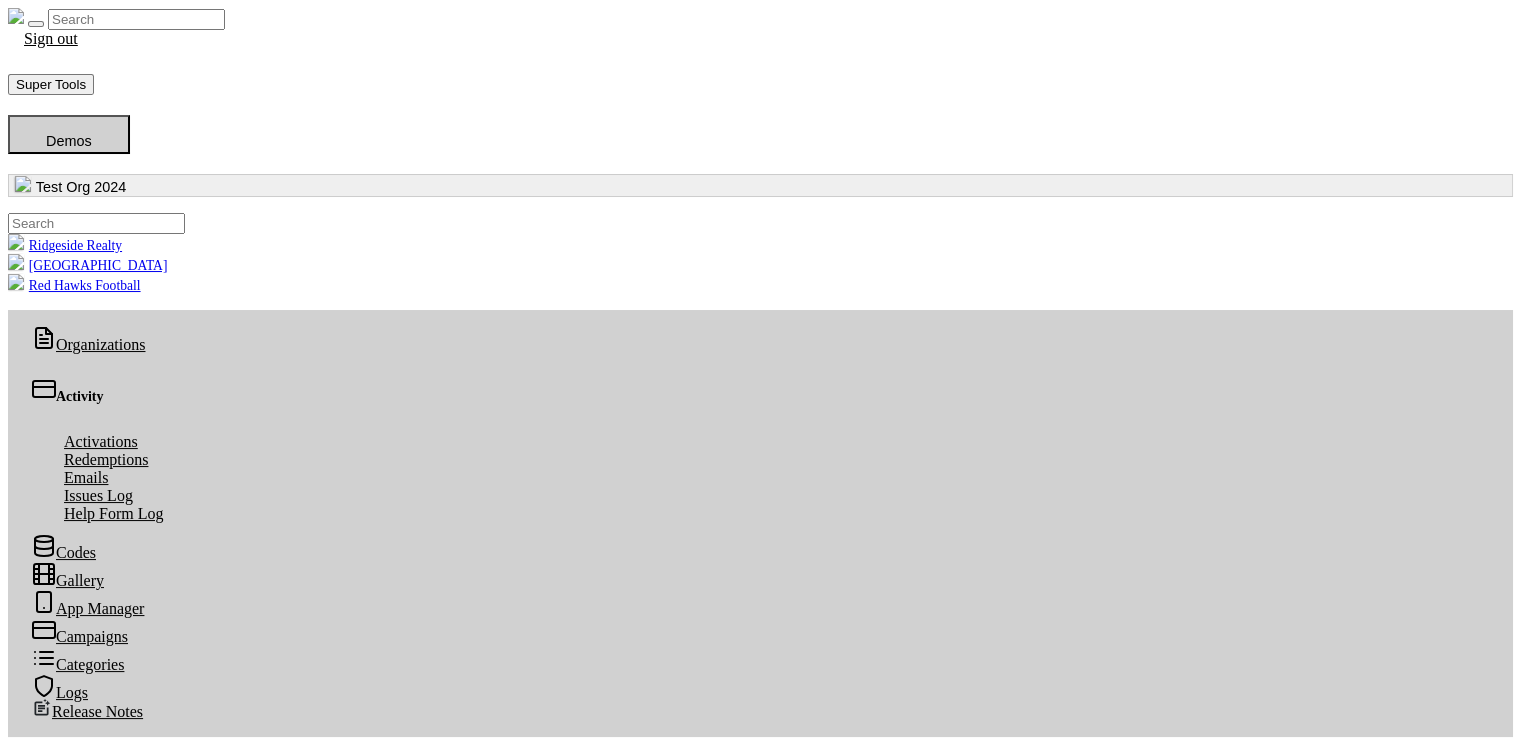 click on "Clone Merchants" at bounding box center (85, 2787) 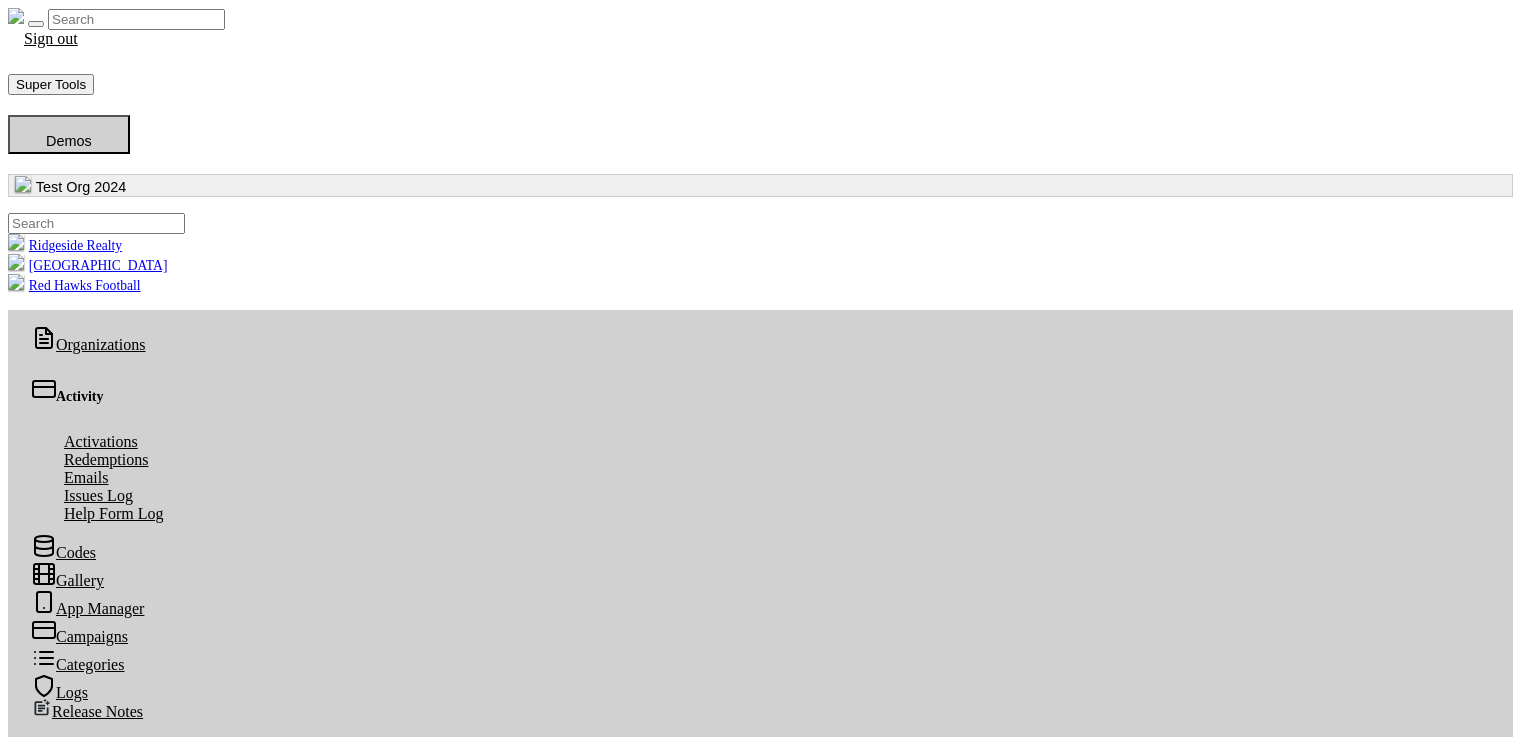 click on "Source Campaign
Select a campaign
Popular Deals
Web 2 Campaign Final
Web 2 Campaign
Webtest WebUrl
2024 RealPerks Campaign 0305
2024 Sub Campaign
2024 RealPerks Campaign
Merchants under the selected source campaign will be copied to this current campaign:
Popular Deals" at bounding box center (760, 2918) 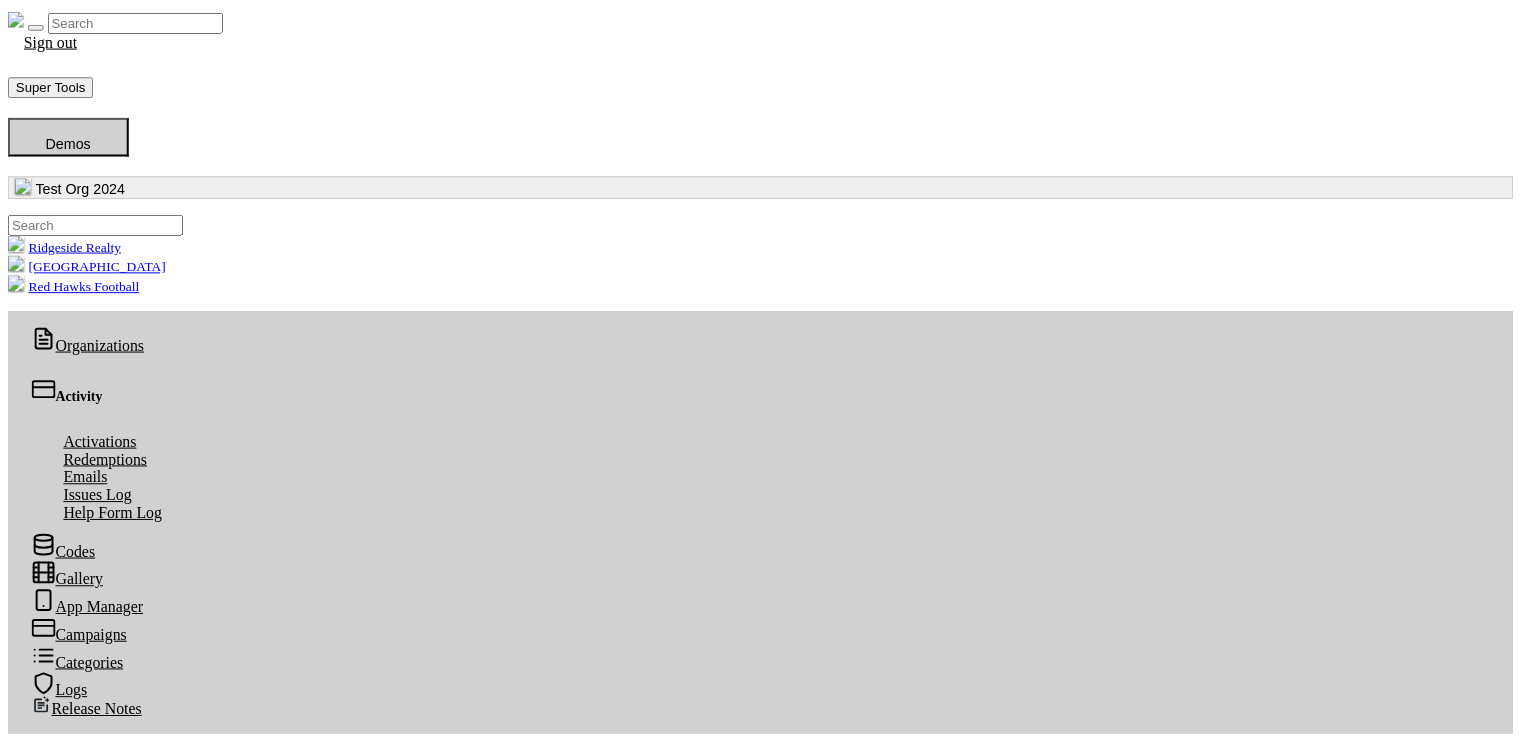 scroll, scrollTop: 0, scrollLeft: 0, axis: both 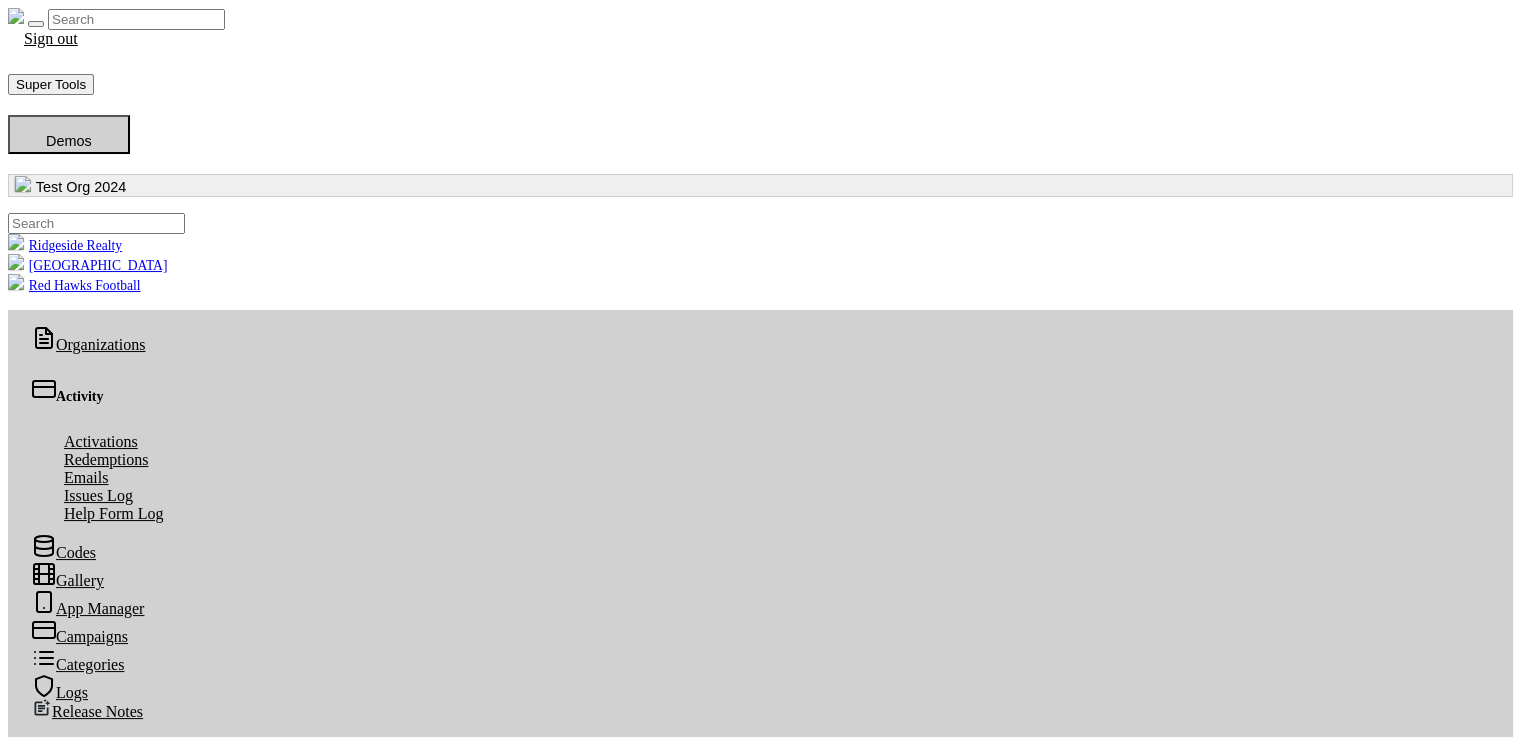 click on "Bulk Action
Set as Active
Set as Inactive
Delete
Apply" at bounding box center [760, 3591] 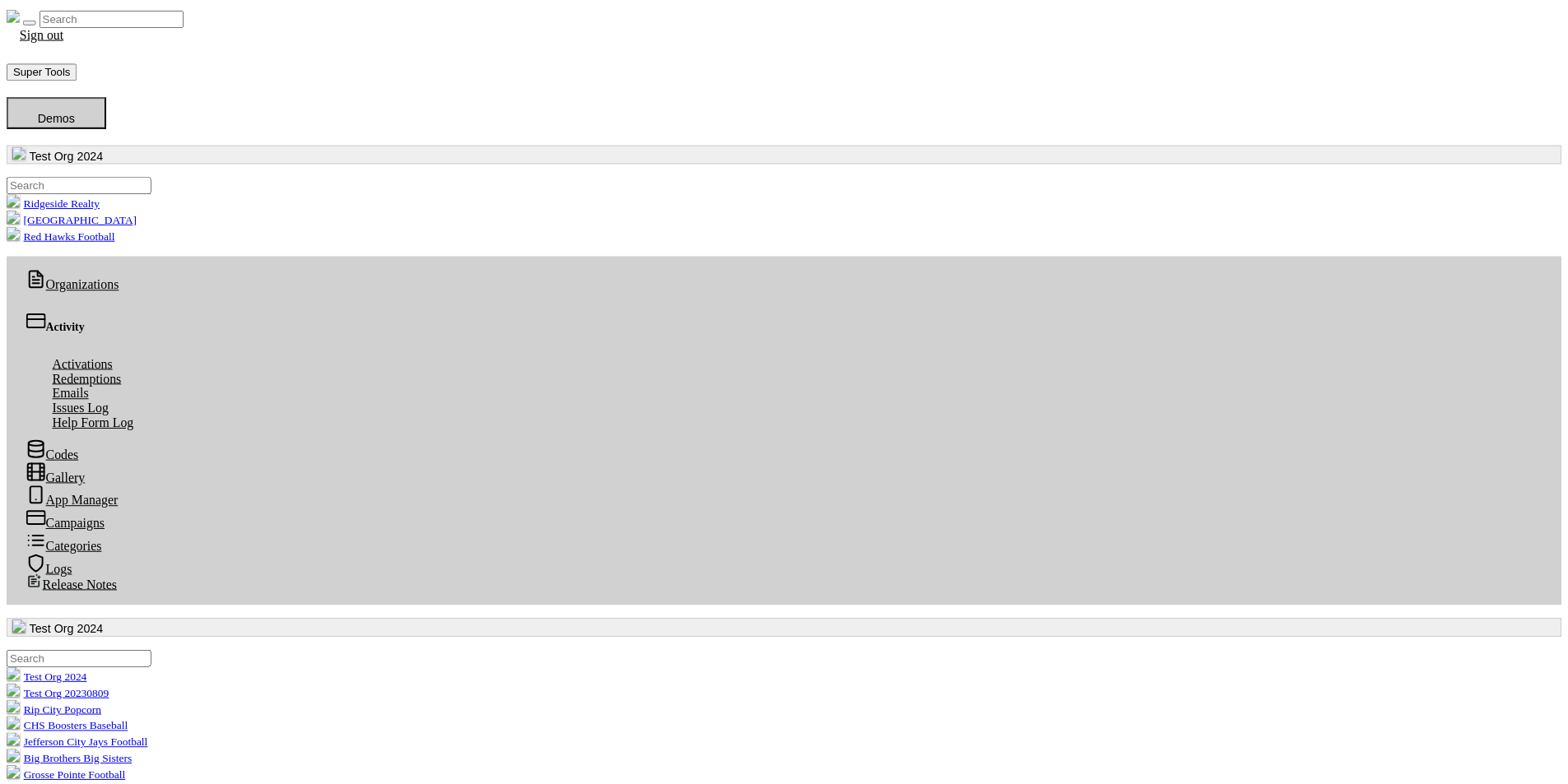 scroll, scrollTop: 0, scrollLeft: 0, axis: both 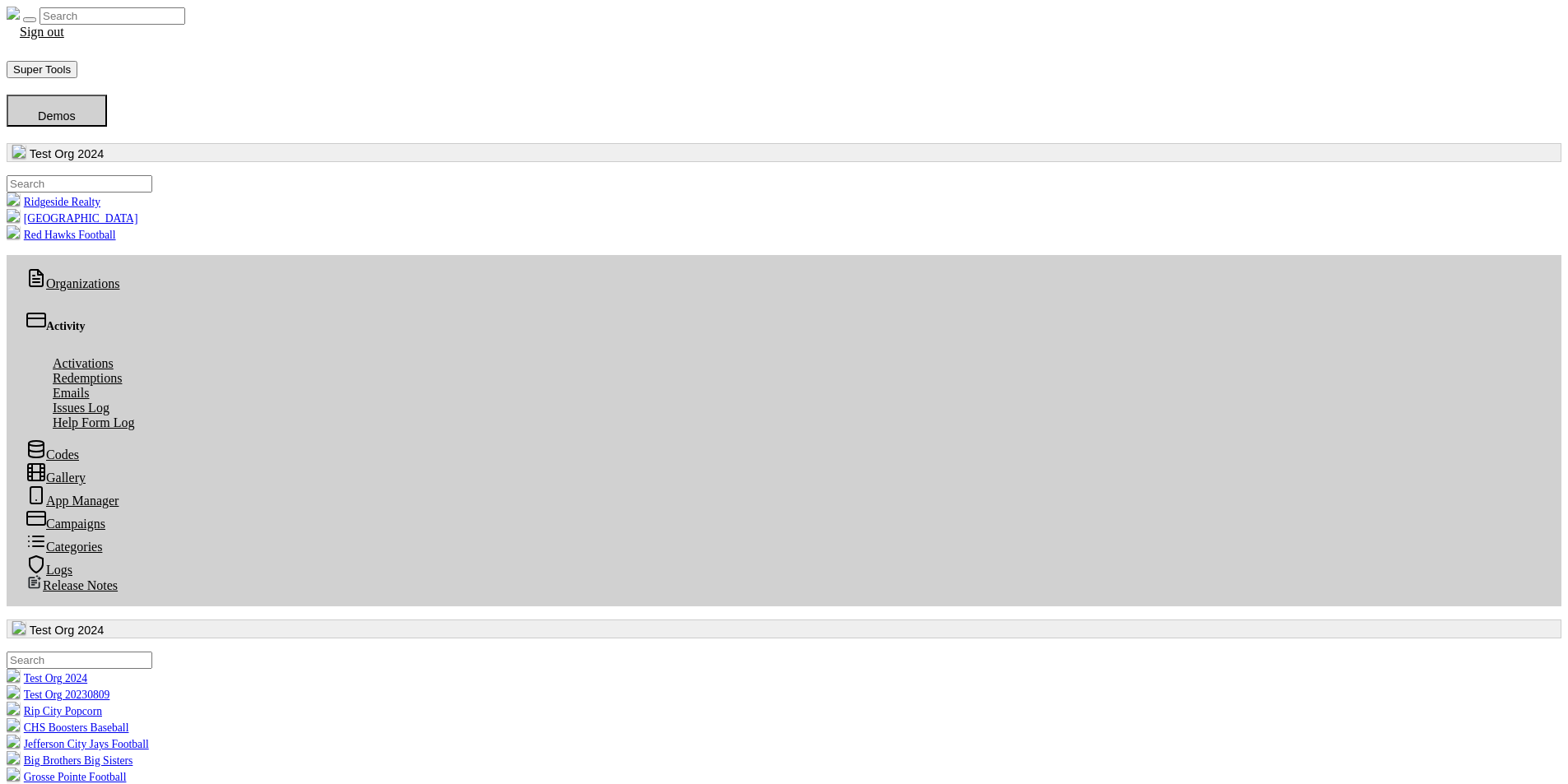 click on "Merchants
Redemptions Log
Date
Merchant Name
Discount H1
Discount H2
Action
PDF Vouchers Generated
Please wait while we generate your vouchers.
Please click the link below to download your file.
Download
Confirm Delete
..." at bounding box center (784, 2703) 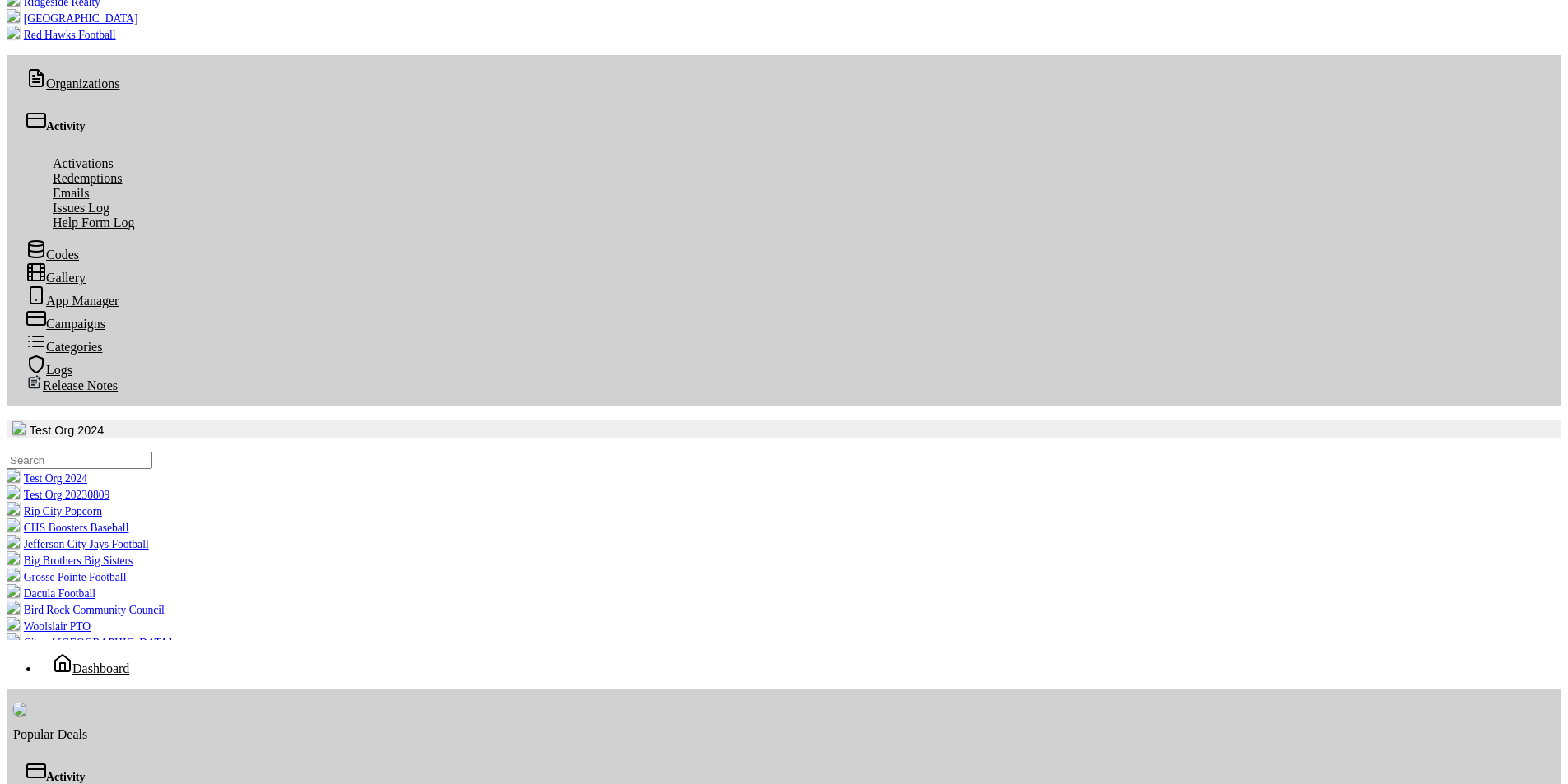 scroll, scrollTop: 0, scrollLeft: 0, axis: both 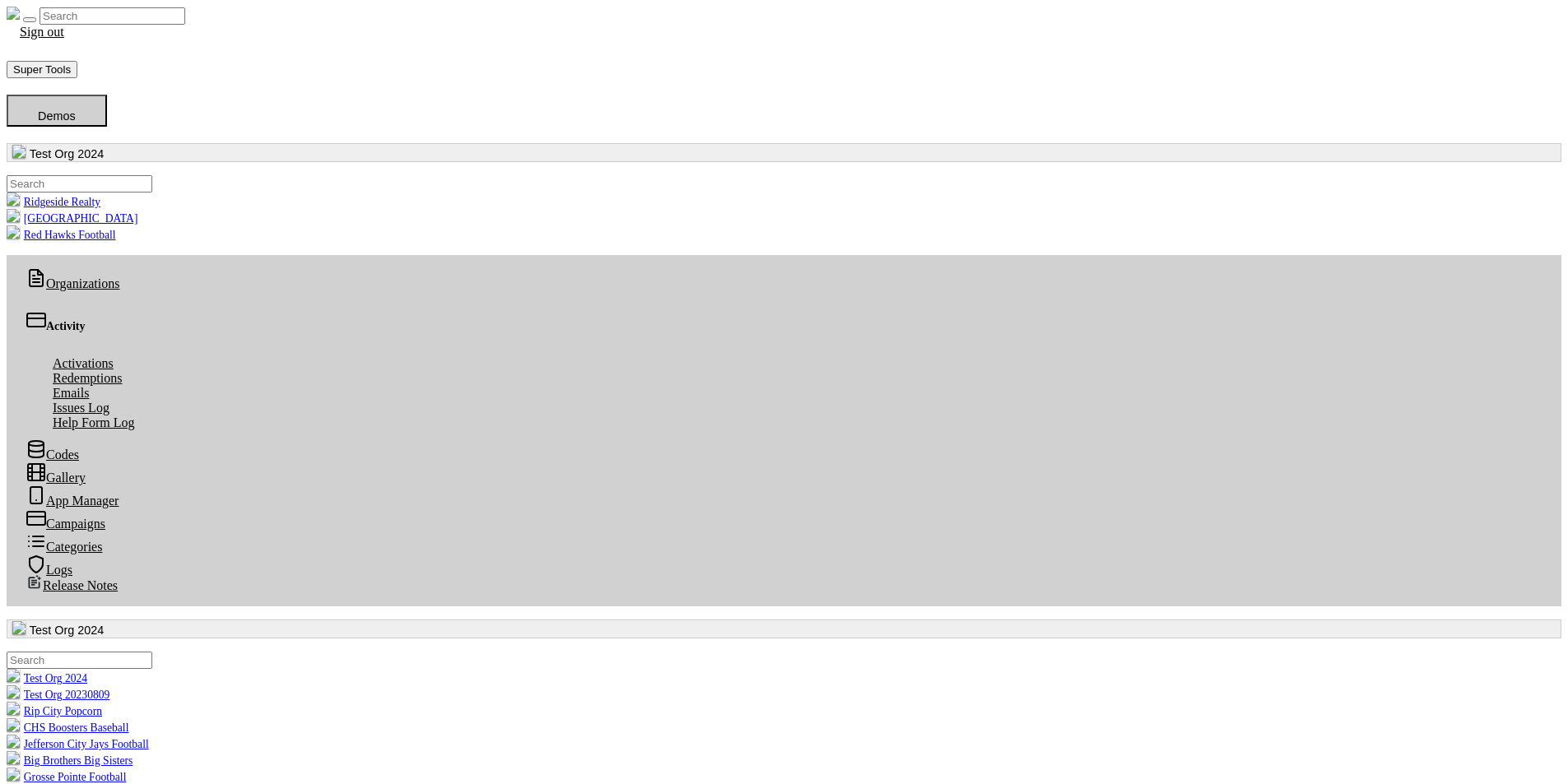 click on "Discounts
Redemptions Log
Date
Merchant Name
Discount H1
Discount H2
Action
PDF Vouchers Generated
Please wait while we generate your vouchers.
Please click the link below to download your file.
Download
Confirm Delete
..." at bounding box center [784, 2498] 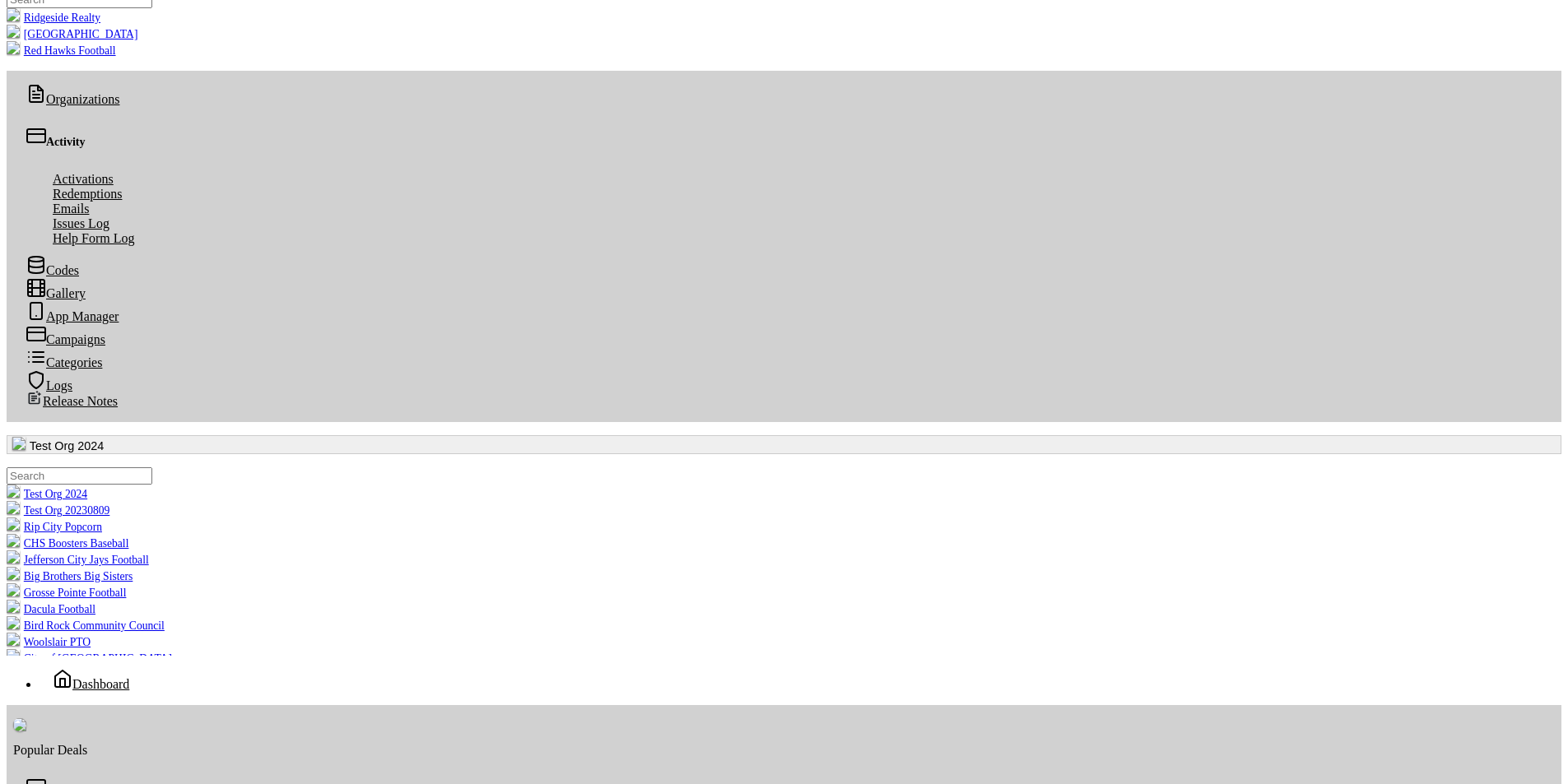 scroll, scrollTop: 193, scrollLeft: 0, axis: vertical 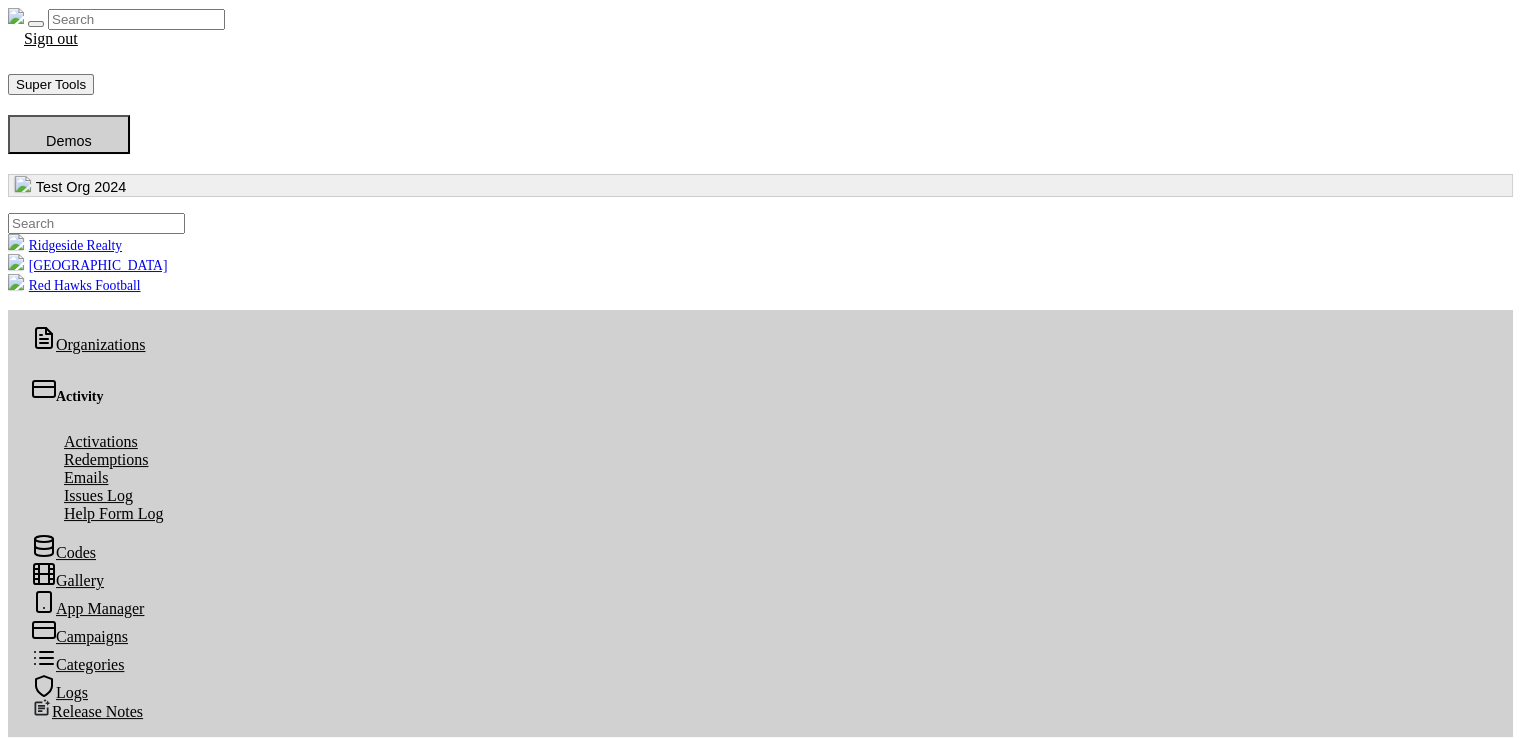 click on "Clone Merchants" at bounding box center [97, 2787] 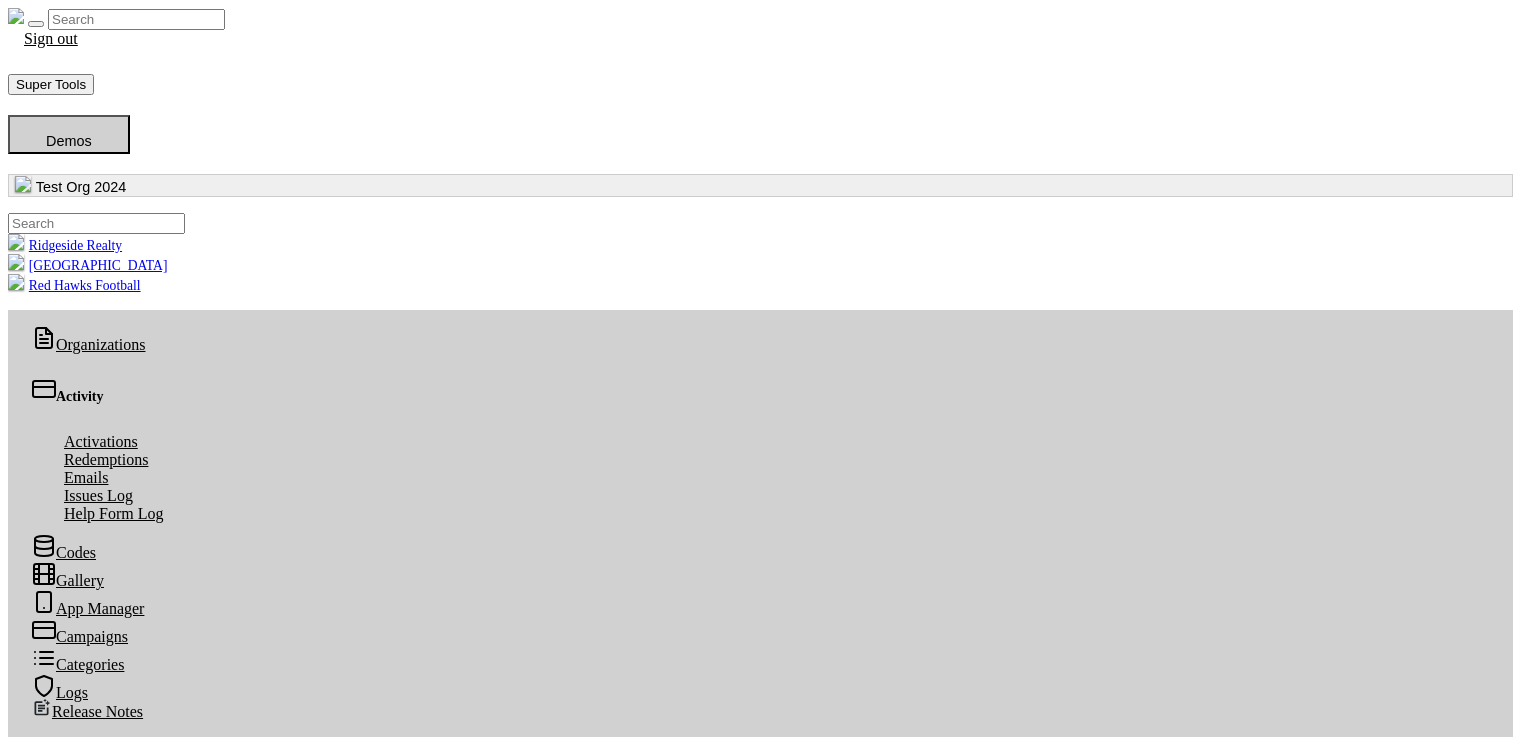 click on "Select a campaign
Popular Deals
Web 2 Campaign Final
Web 2 Campaign
Webtest WebUrl
2024 RealPerks Campaign 0305
2024 Sub Campaign
2024 RealPerks Campaign" at bounding box center [115, 2908] 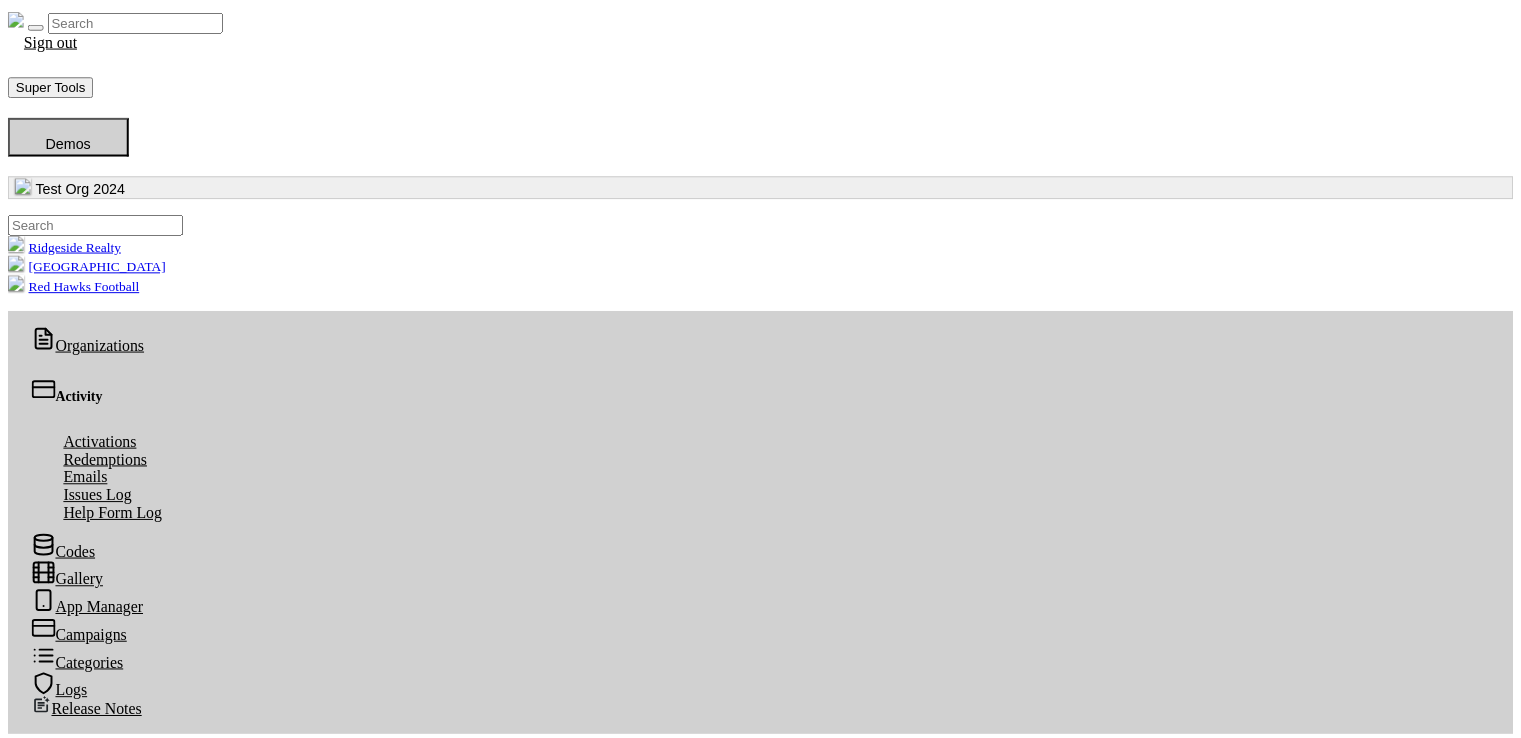 scroll, scrollTop: 0, scrollLeft: 0, axis: both 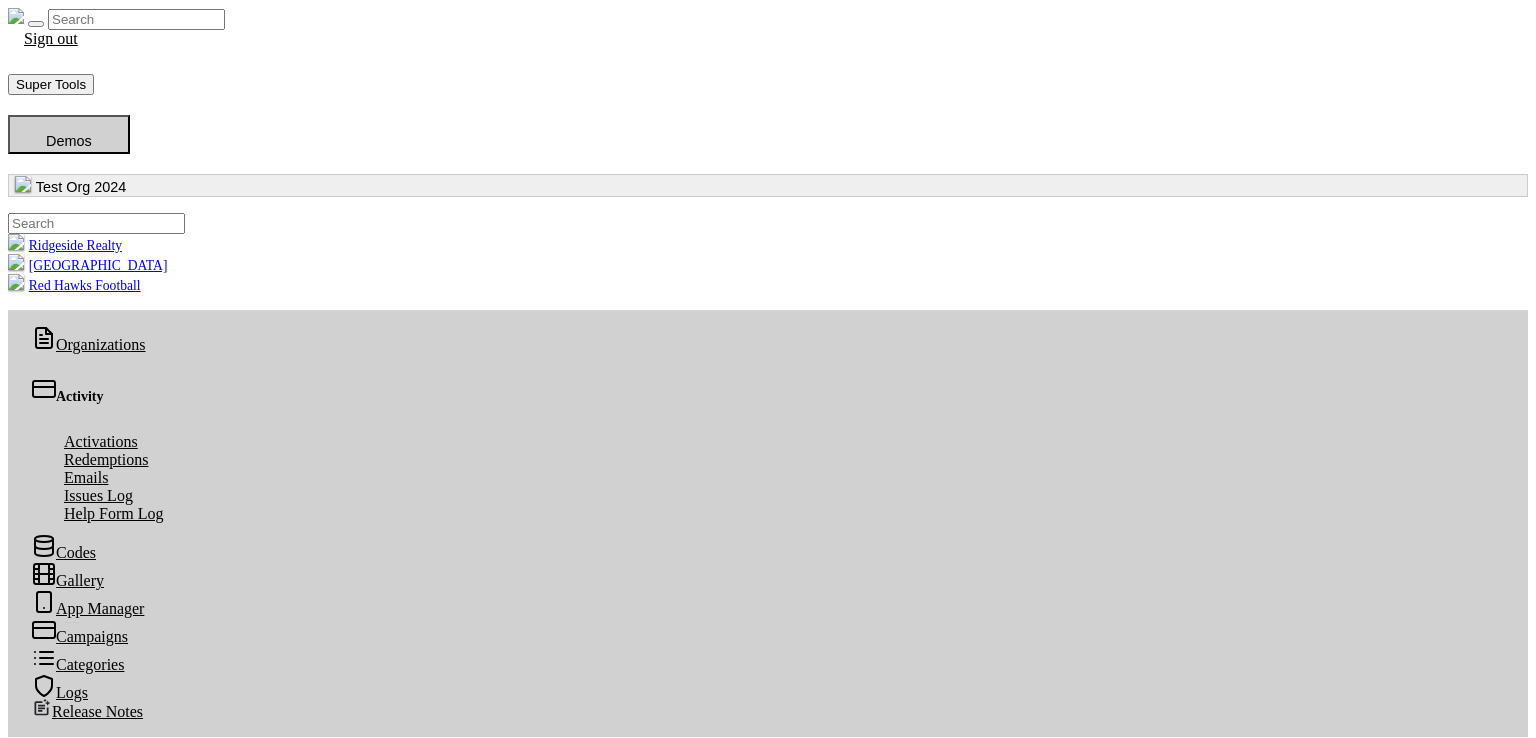 click on "Add Merchant
View Merchant Map
Sort Options
Sort Options
Select an option to list merchants on app, by alphabetical or use the custom sorting.
Sort By Name
Custom Sorting
Override default sort option if location is enabled" at bounding box center (768, 3019) 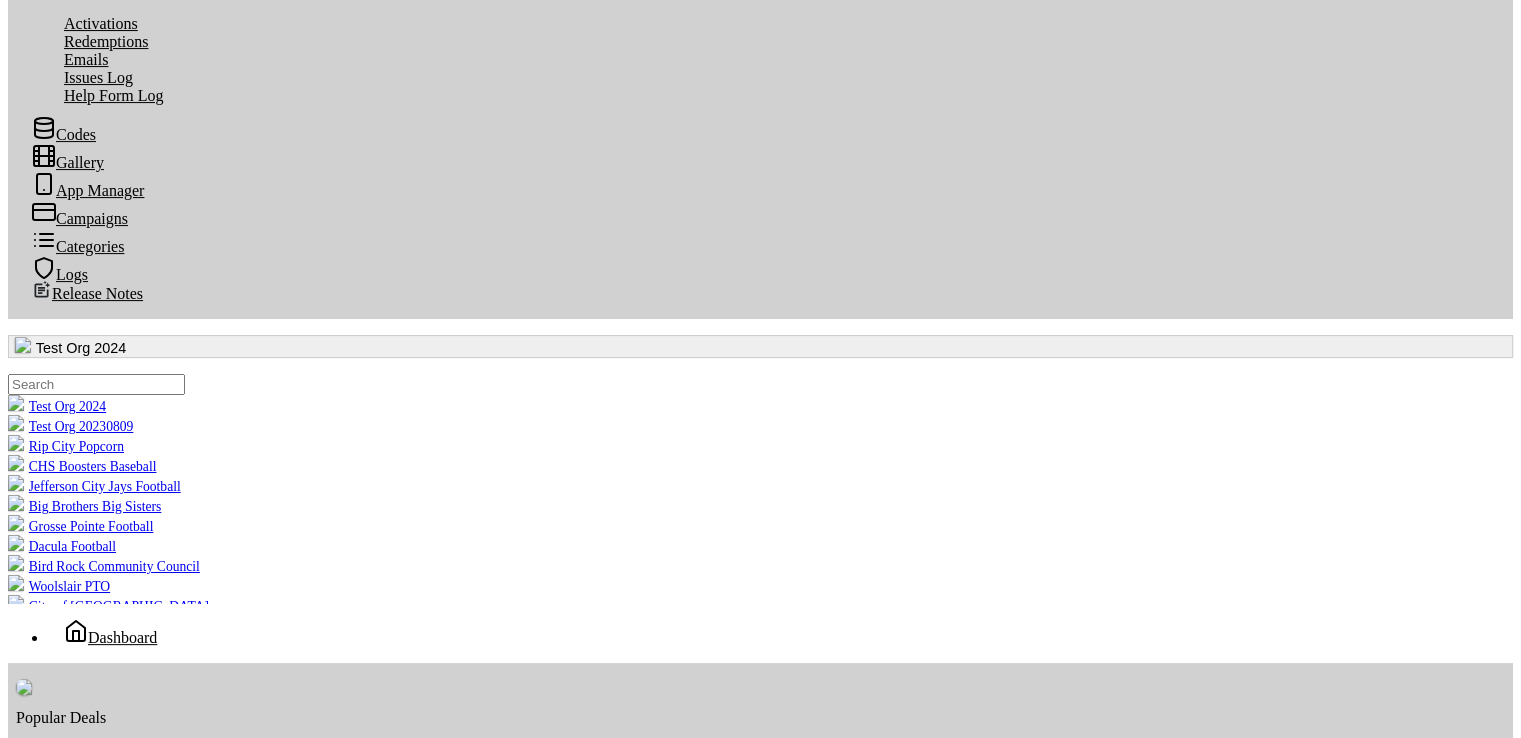 scroll, scrollTop: 455, scrollLeft: 0, axis: vertical 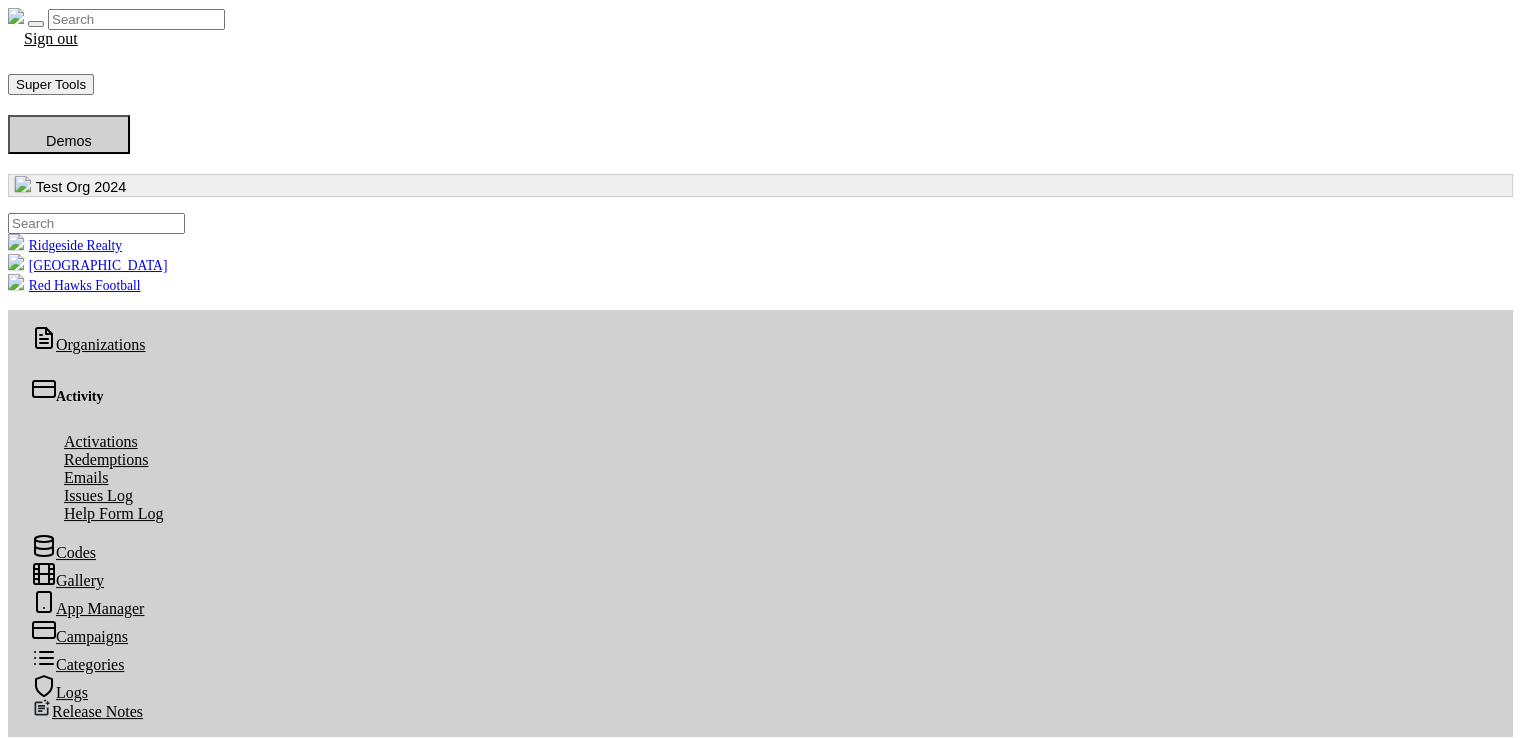 click on "Clone Merchants" at bounding box center (97, 2787) 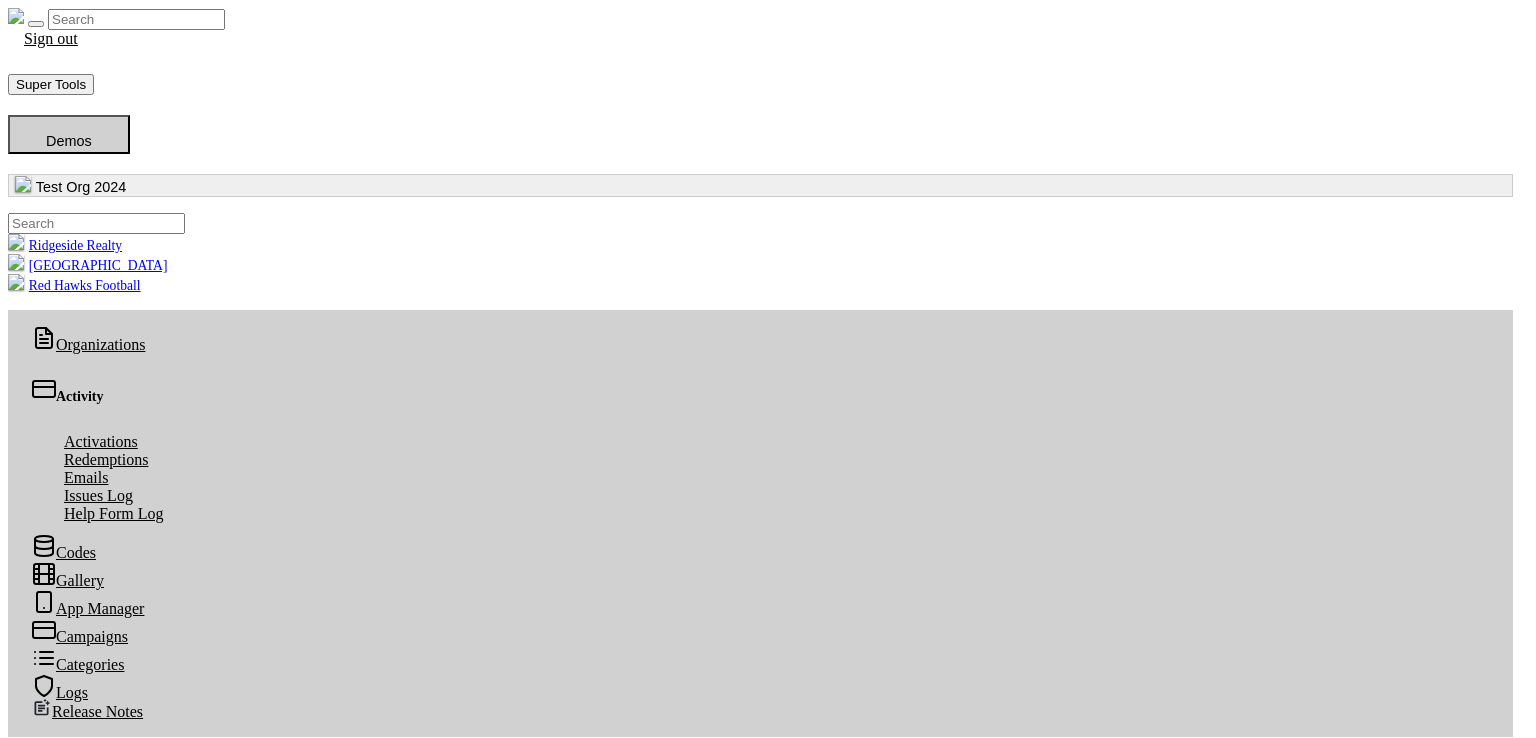 click on "Select a campaign
Popular Deals
Web 2 Campaign Final
Web 2 Campaign
Webtest WebUrl
2024 RealPerks Campaign 0305
2024 Sub Campaign
2024 RealPerks Campaign" at bounding box center (115, 2908) 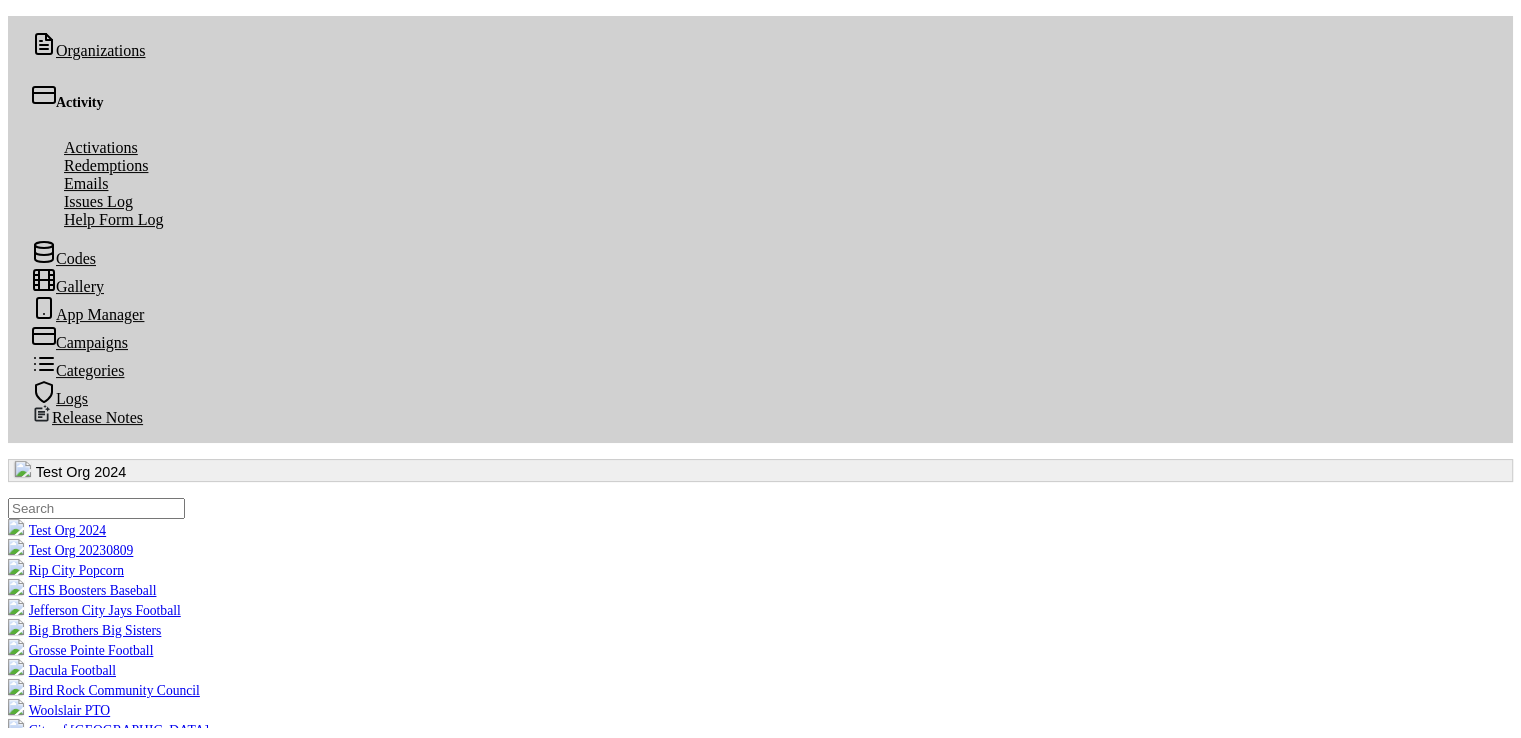 scroll, scrollTop: 447, scrollLeft: 0, axis: vertical 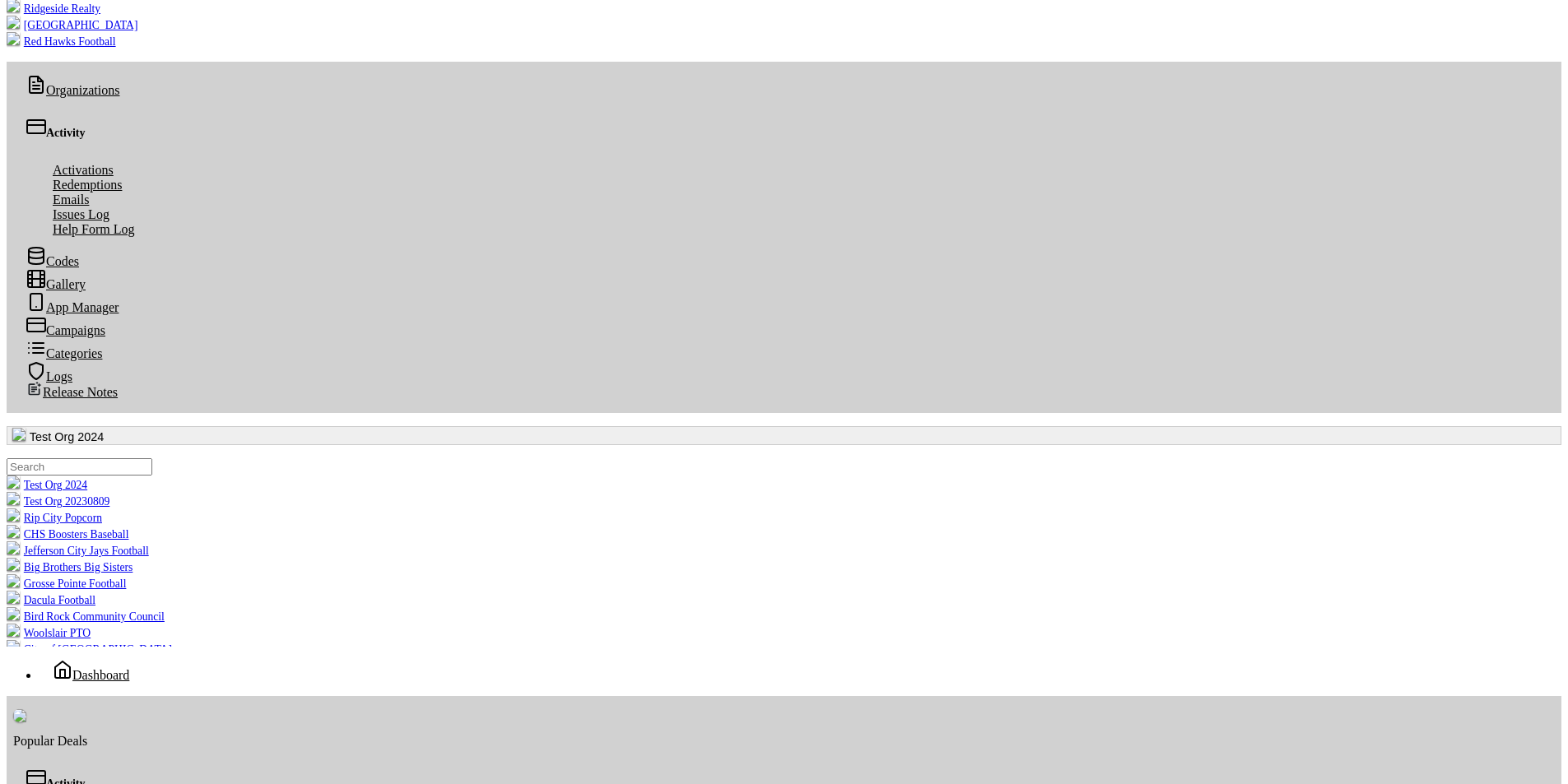 click on "Discounts
Redemptions Log
Date
Merchant Name
Discount H1
Discount H2
Action
PDF Vouchers Generated
Please wait while we generate your vouchers.
Please click the link below to download your file.
Download
Confirm Delete
..." at bounding box center [784, 2305] 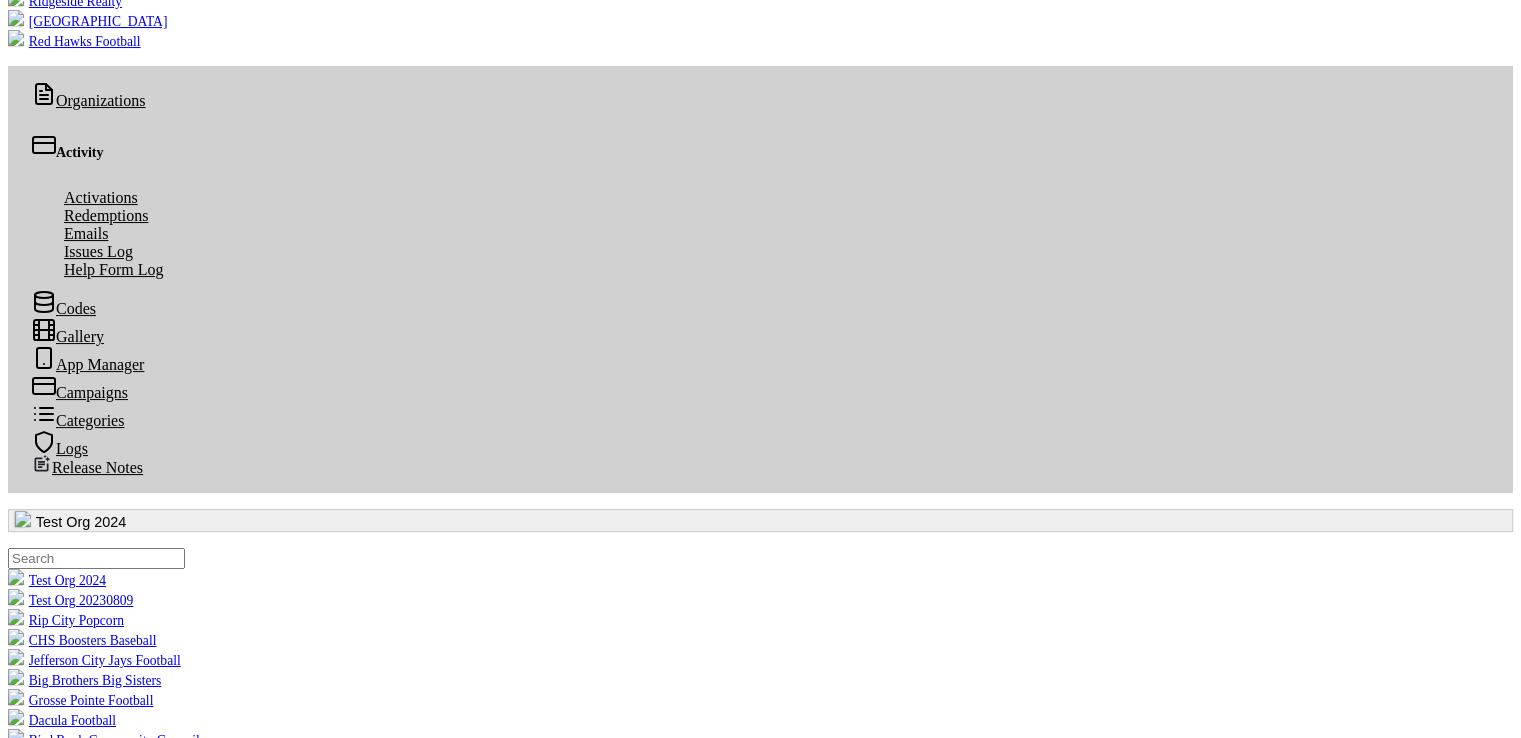 scroll, scrollTop: 455, scrollLeft: 0, axis: vertical 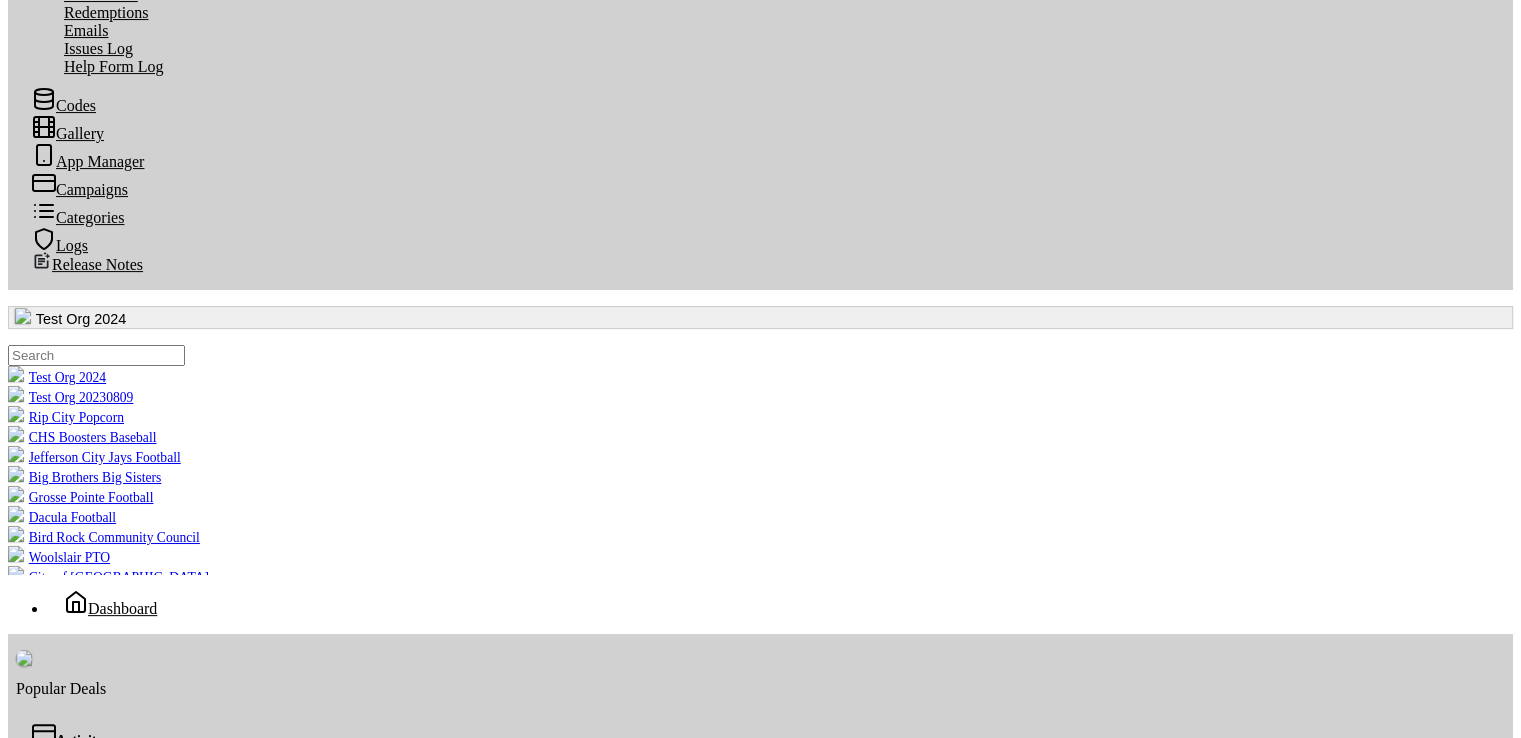 click on "Discounts
Redemptions Log
Date
Merchant Name
Discount H1
Discount H2
Action
PDF Vouchers Generated
Please wait while we generate your vouchers.
Please click the link below to download your file.
Download
Confirm Delete
..." at bounding box center (760, 2608) 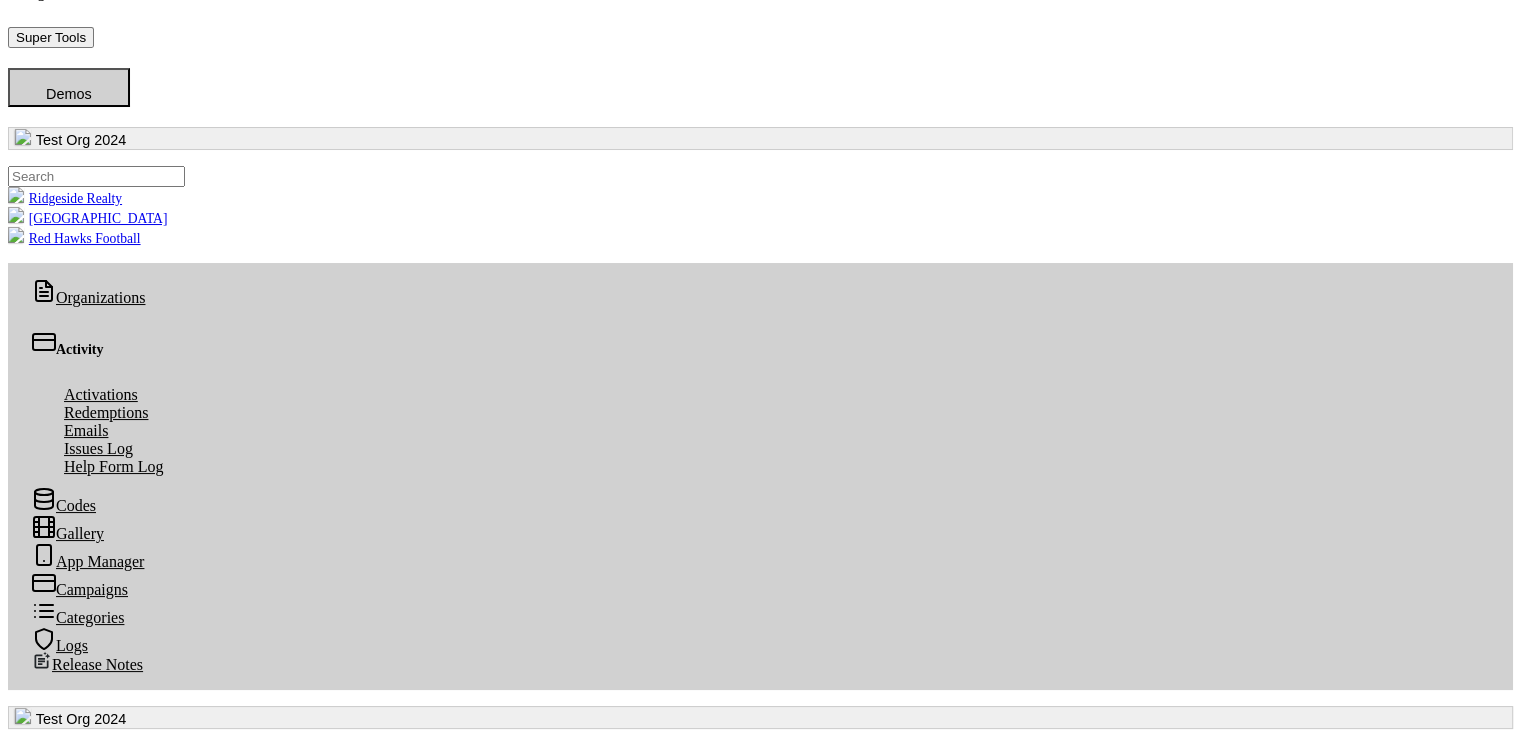scroll, scrollTop: 447, scrollLeft: 0, axis: vertical 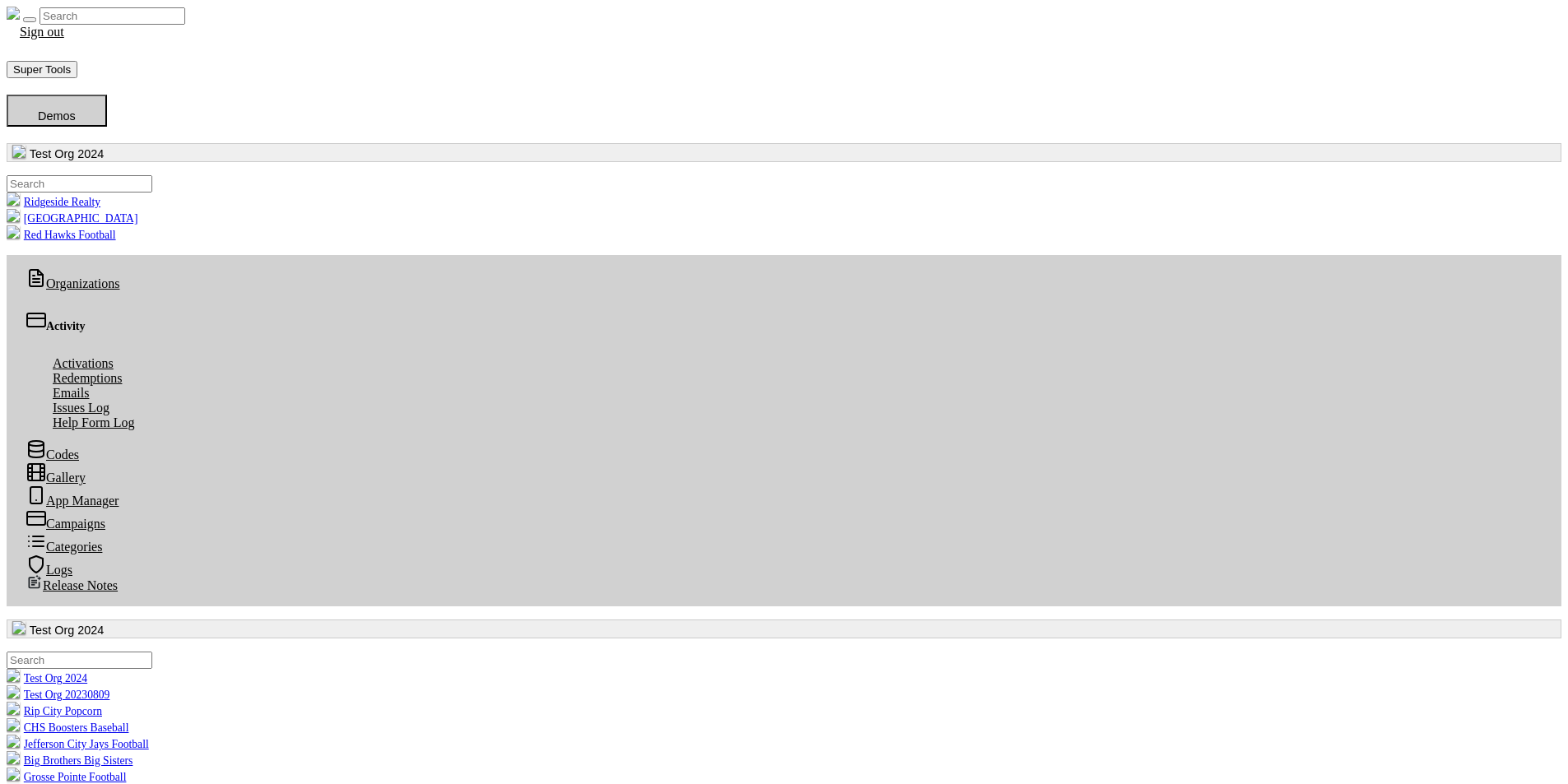 click on "Banners" at bounding box center (58, 1106) 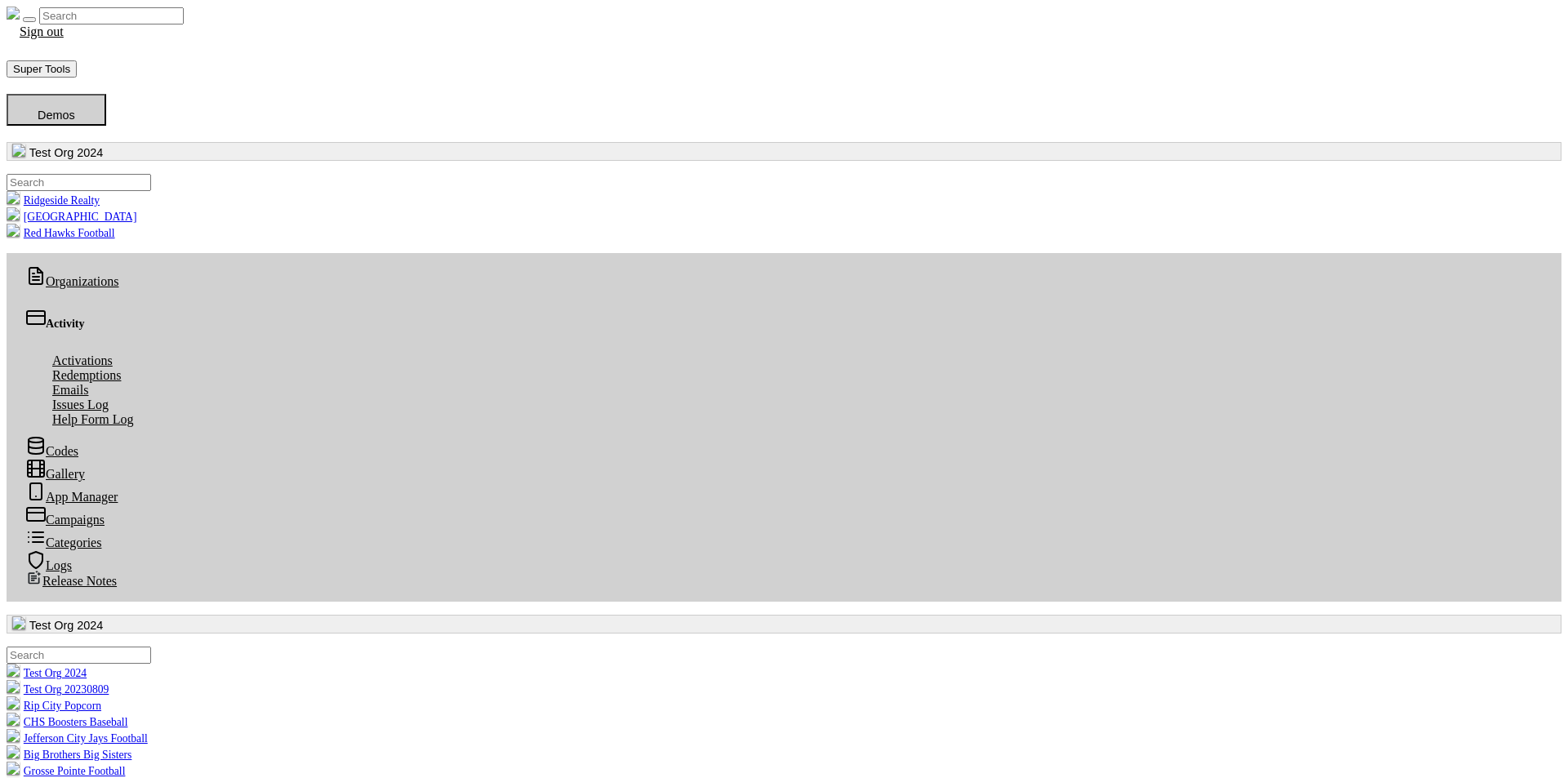 scroll, scrollTop: 0, scrollLeft: 0, axis: both 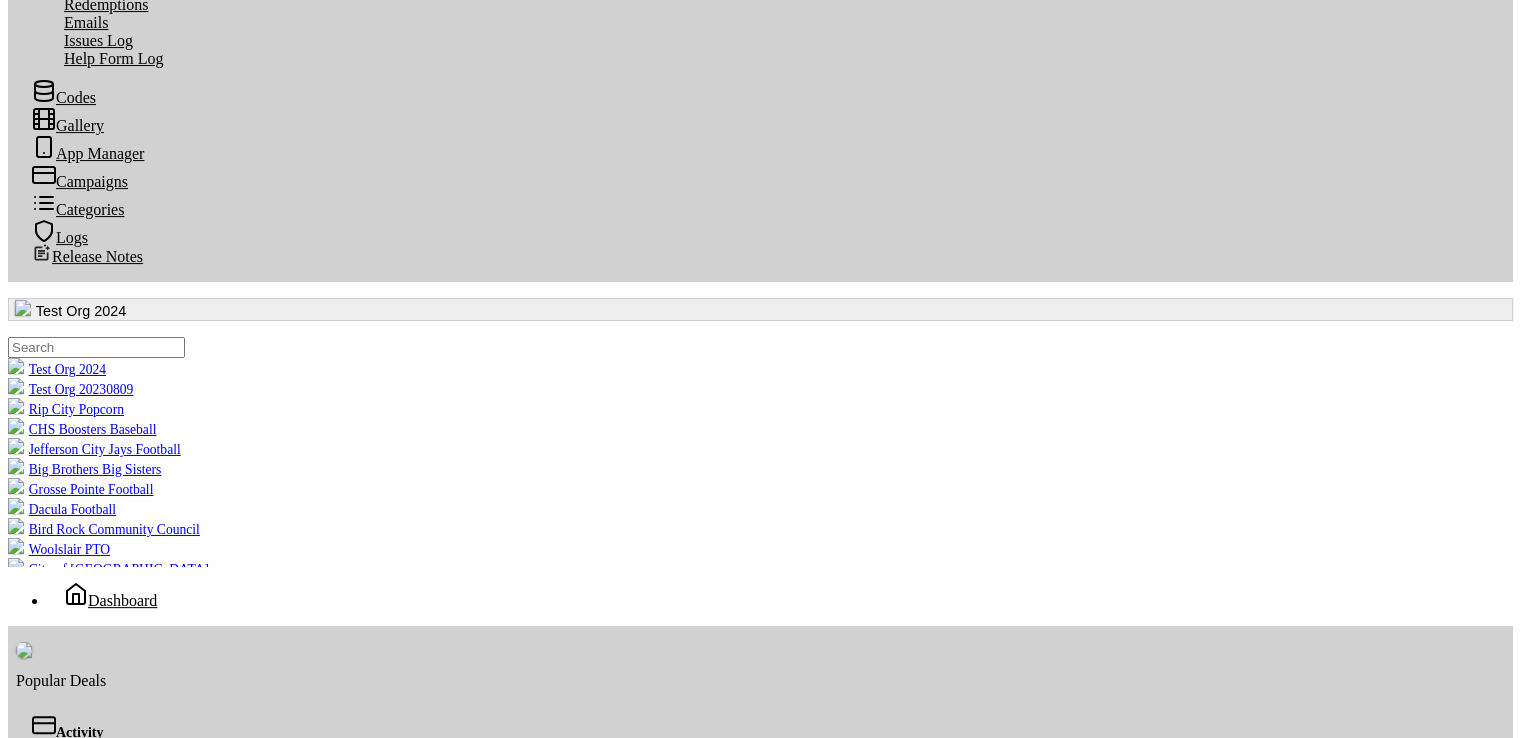 click on "Merchants" at bounding box center (78, 834) 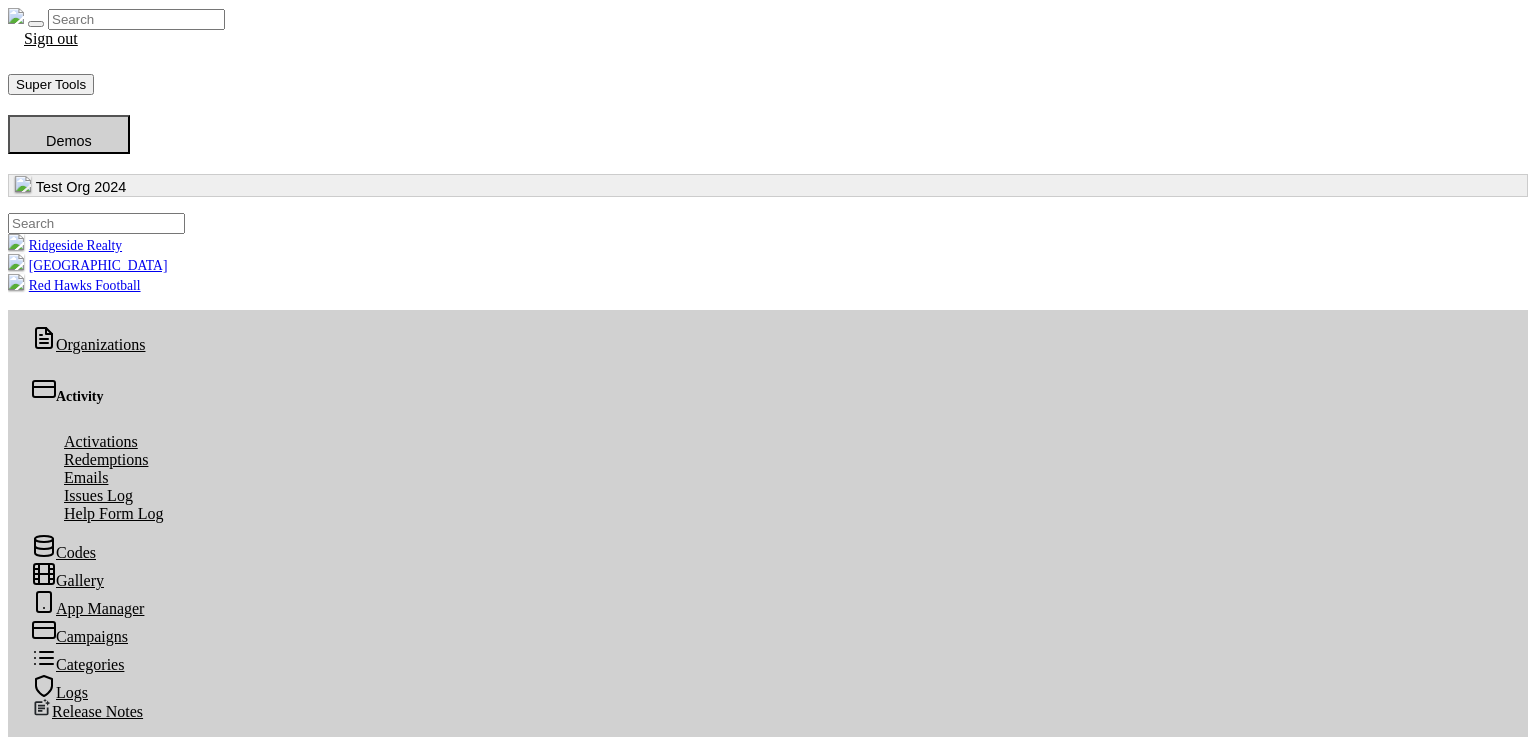 scroll, scrollTop: 0, scrollLeft: 0, axis: both 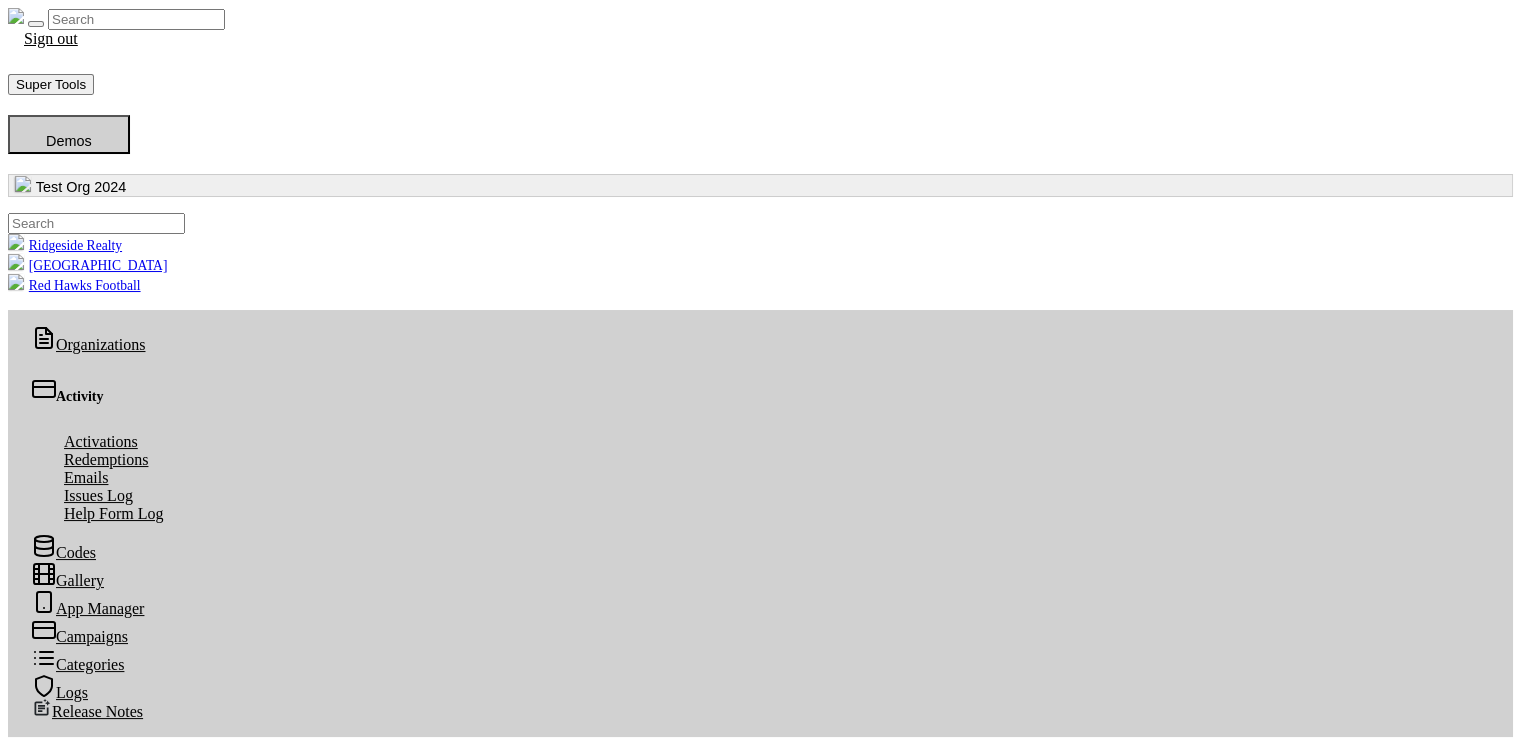 click on "Clone Merchants" at bounding box center [97, 2787] 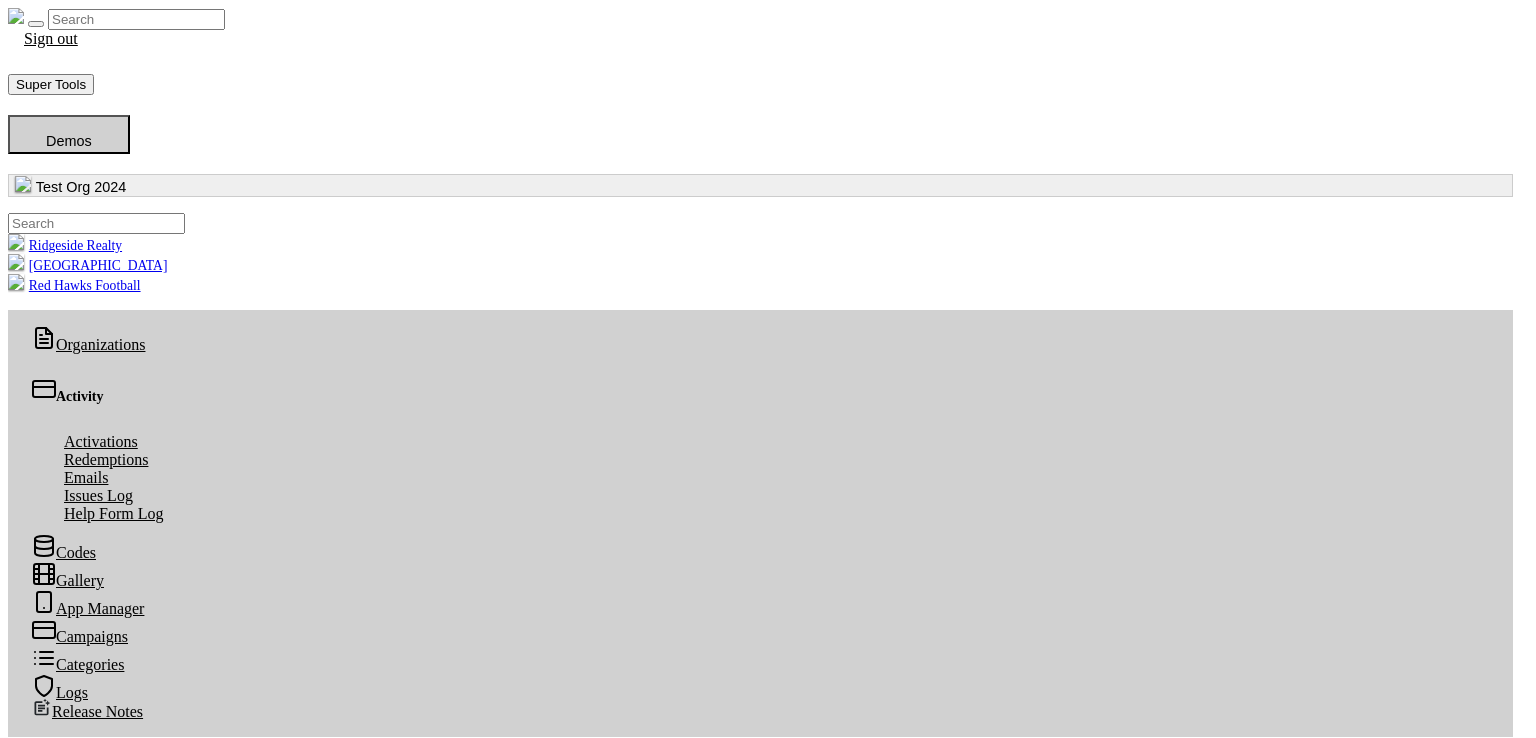 click on "Clone Merchants" at bounding box center [760, 2833] 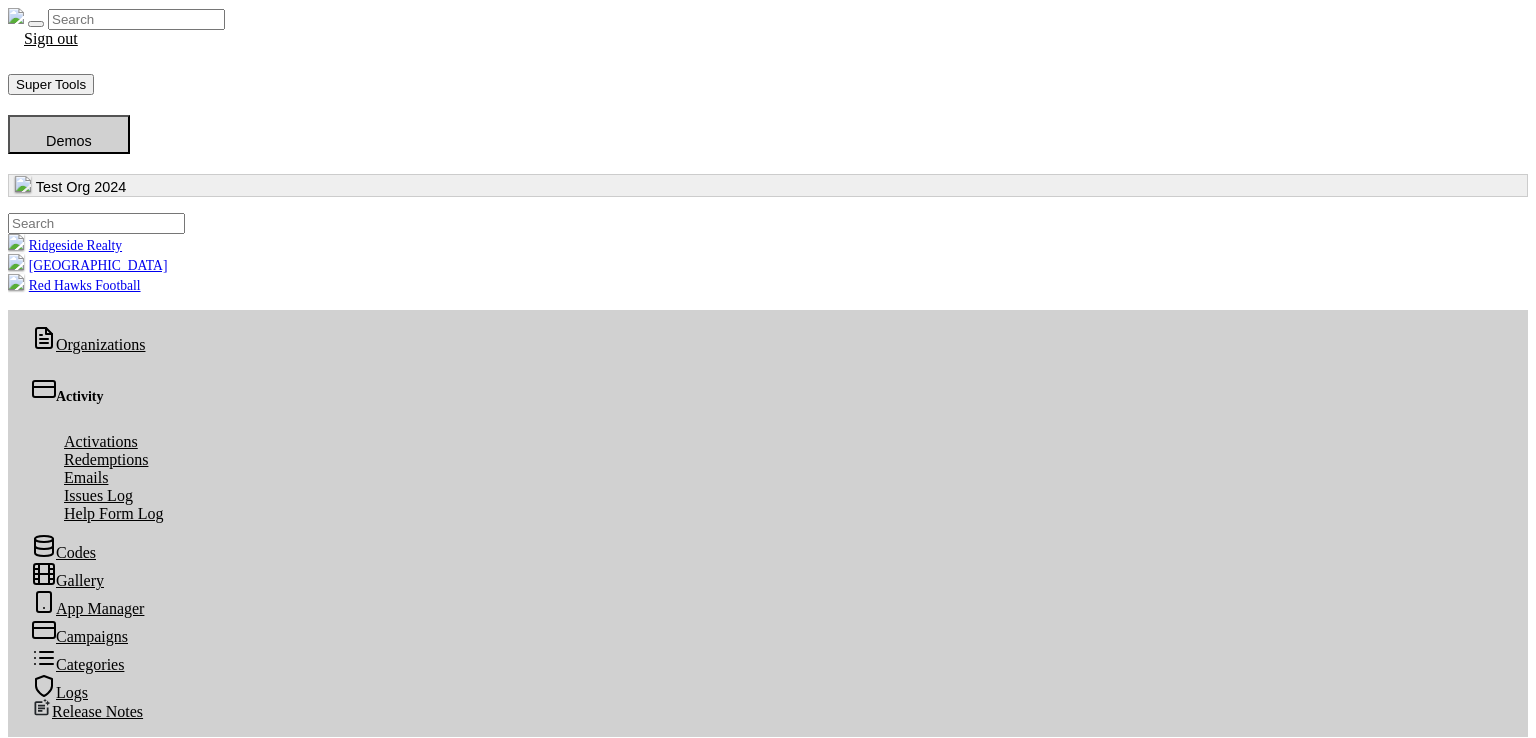 scroll, scrollTop: 0, scrollLeft: 0, axis: both 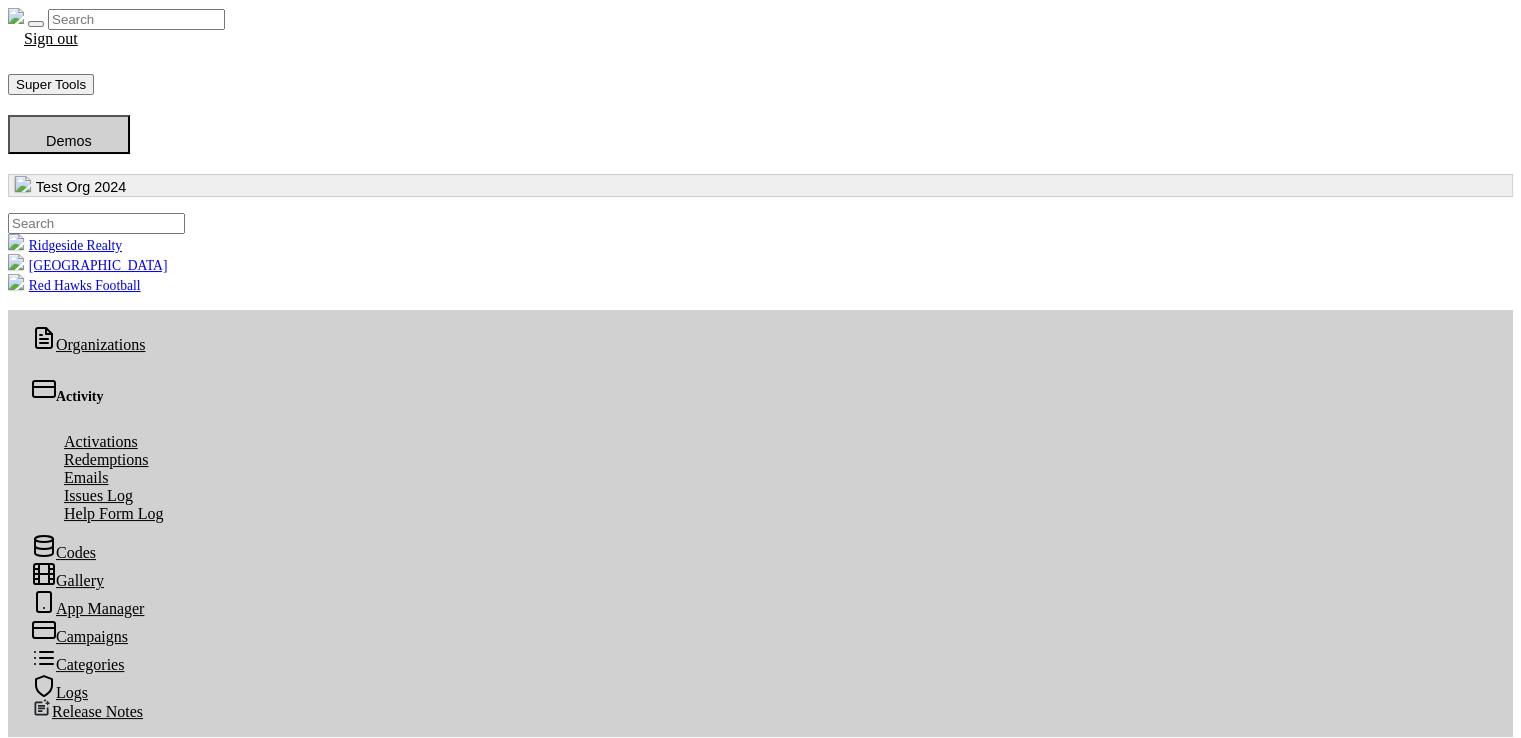 click on "Clone Merchants" at bounding box center (97, 2787) 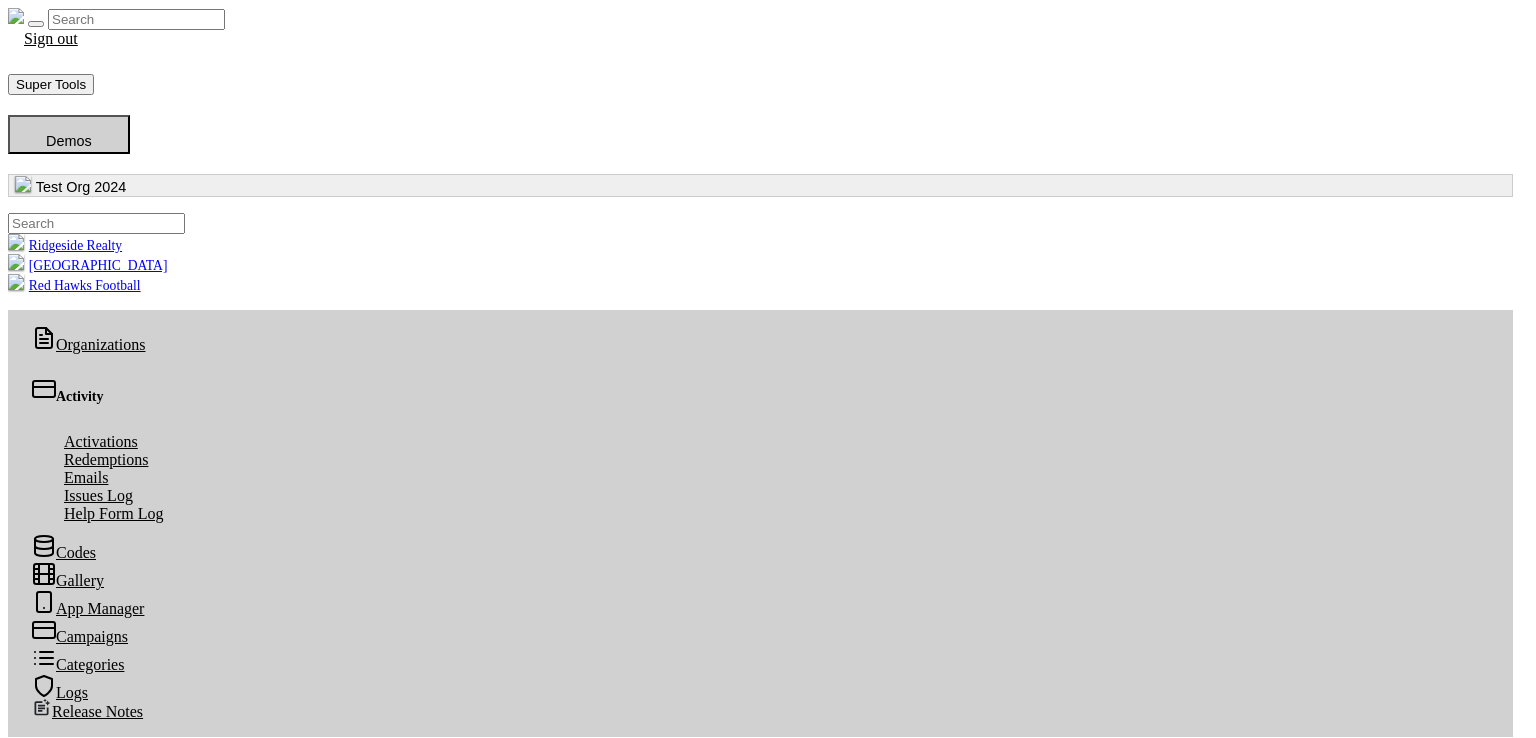 click on "Select a campaign
Popular Deals
Web 2 Campaign Final
Web 2 Campaign
Webtest WebUrl
2024 RealPerks Campaign 0305
2024 Sub Campaign
2024 RealPerks Campaign" at bounding box center [115, 2908] 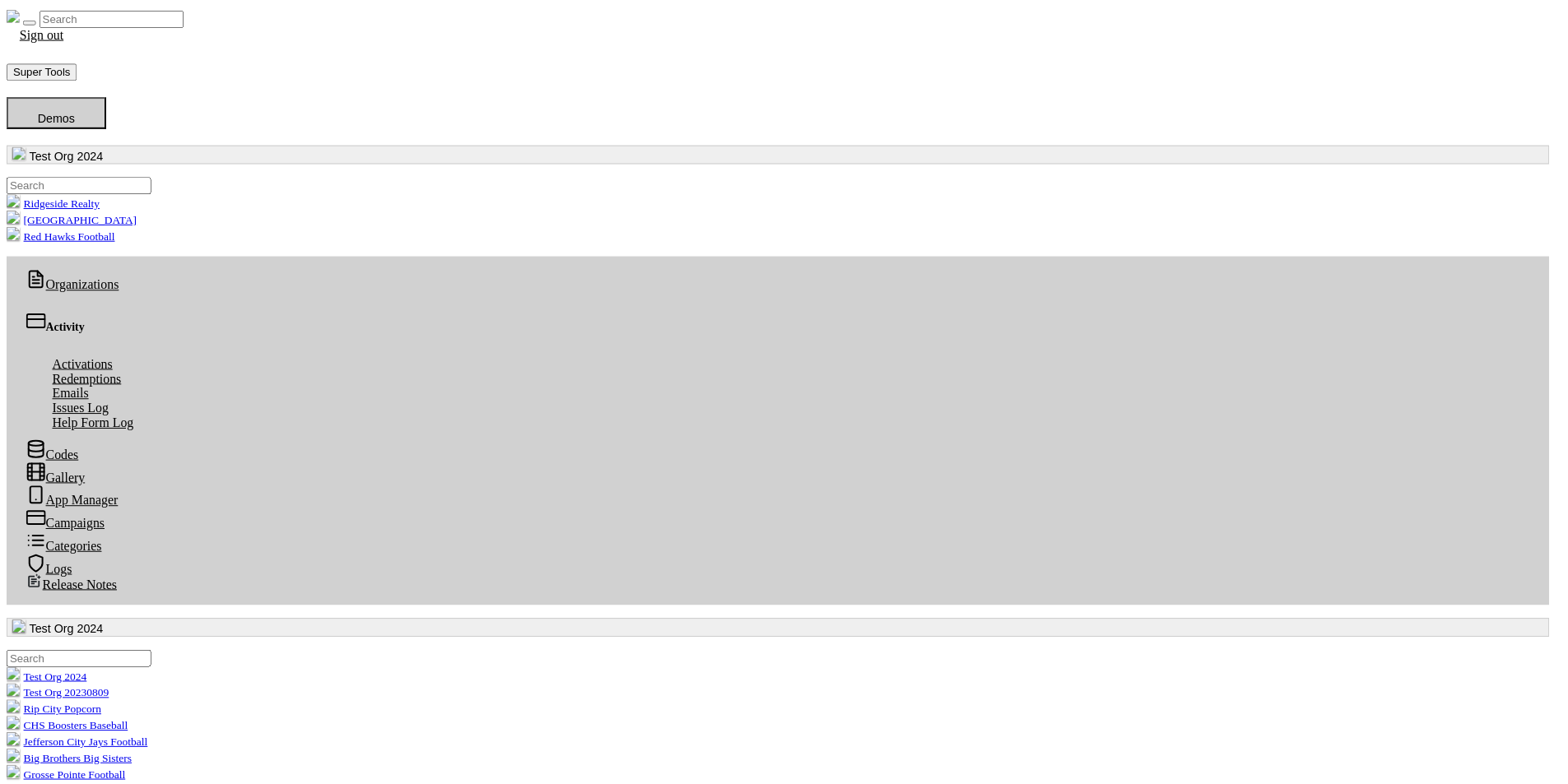 scroll, scrollTop: 0, scrollLeft: 0, axis: both 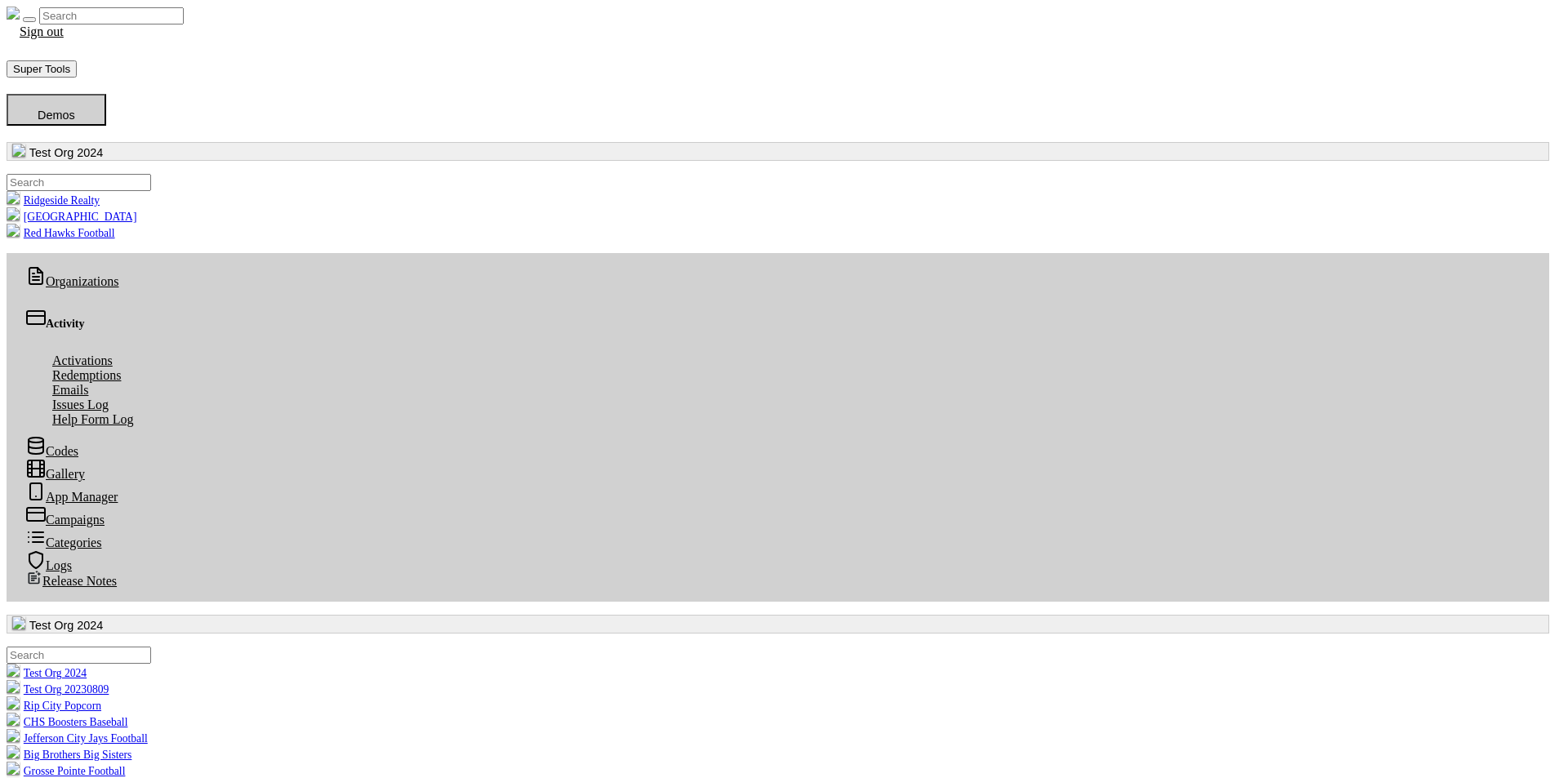 click at bounding box center (13, 2349) 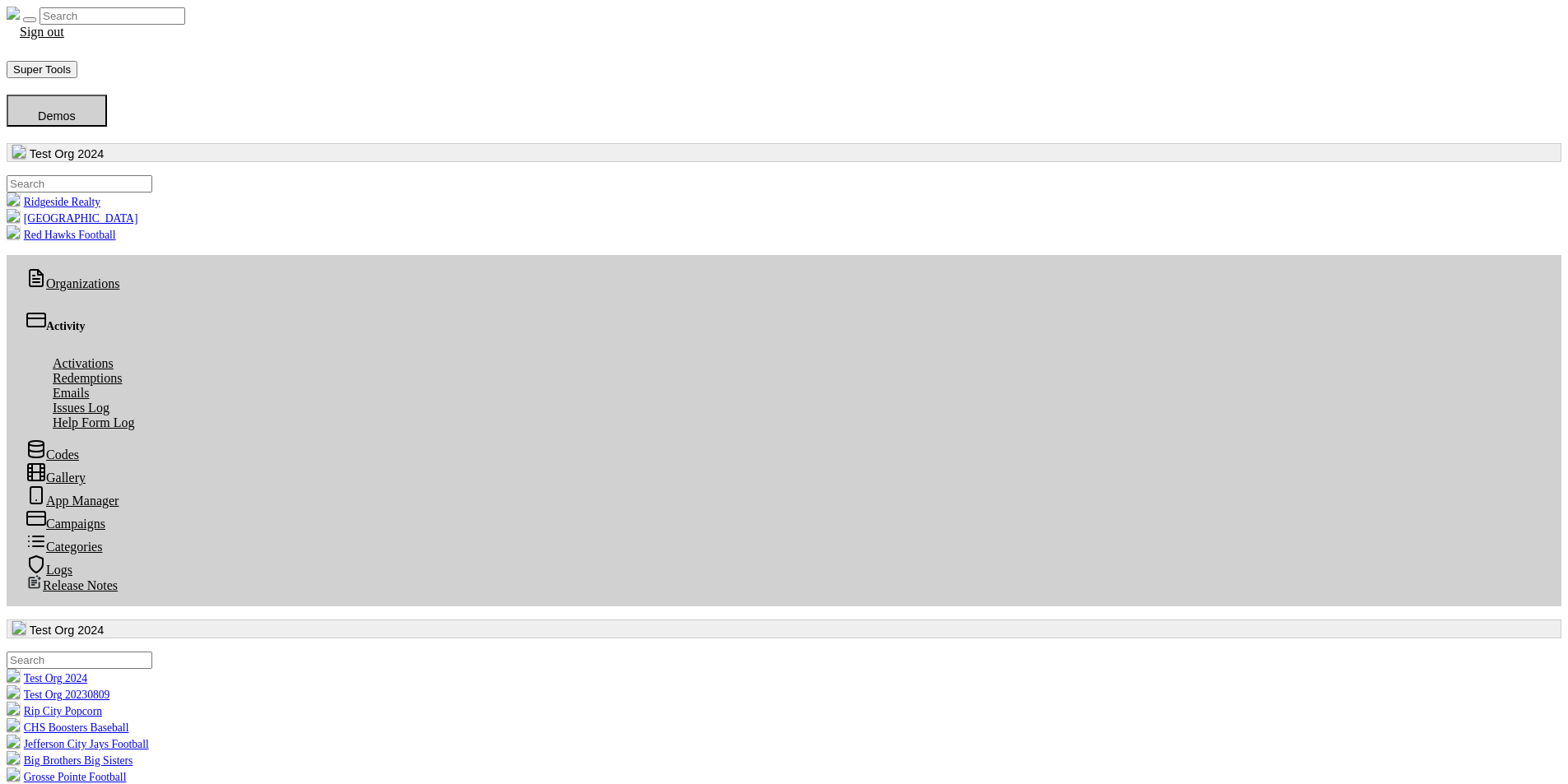 type 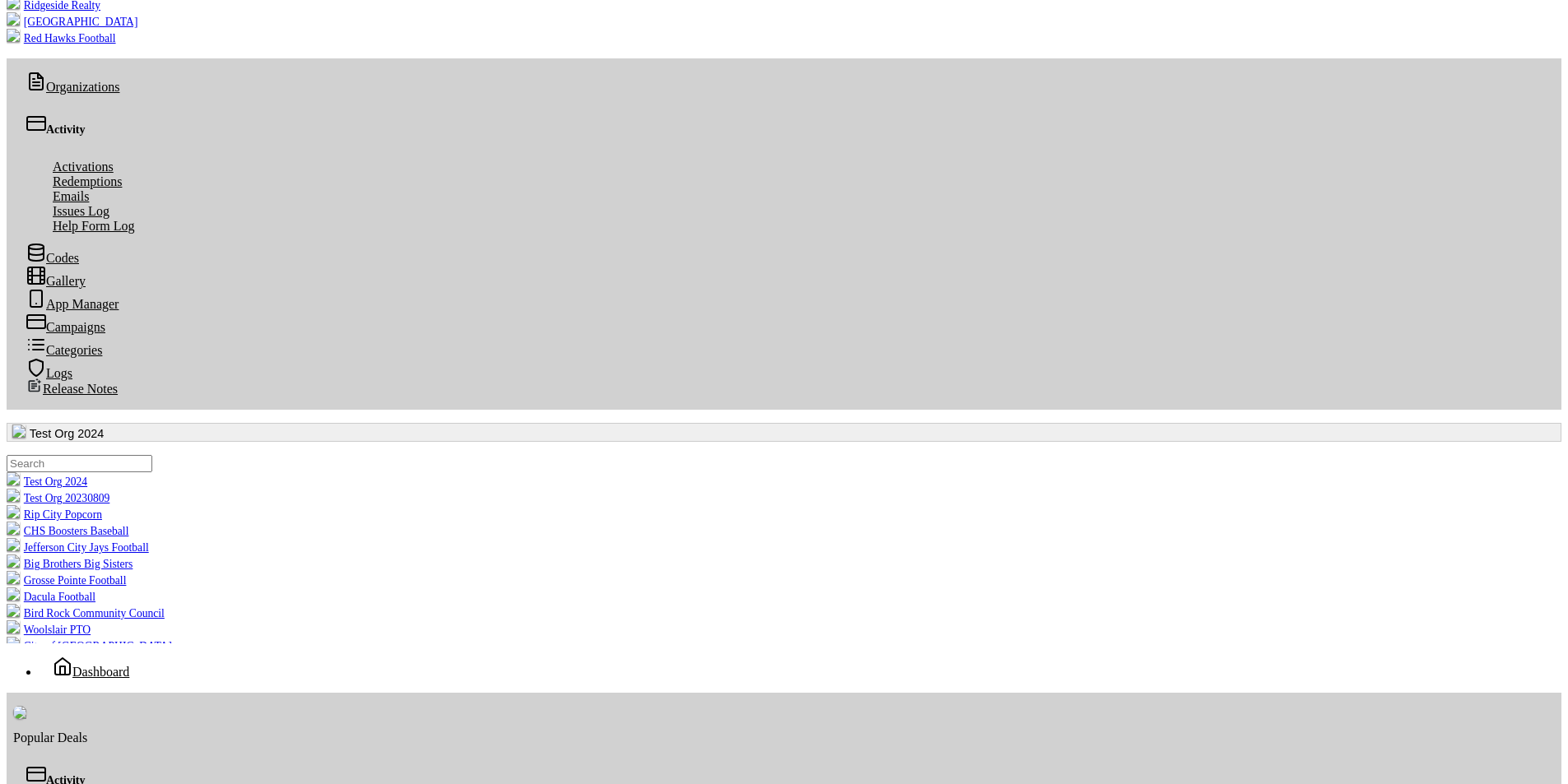 scroll, scrollTop: 200, scrollLeft: 0, axis: vertical 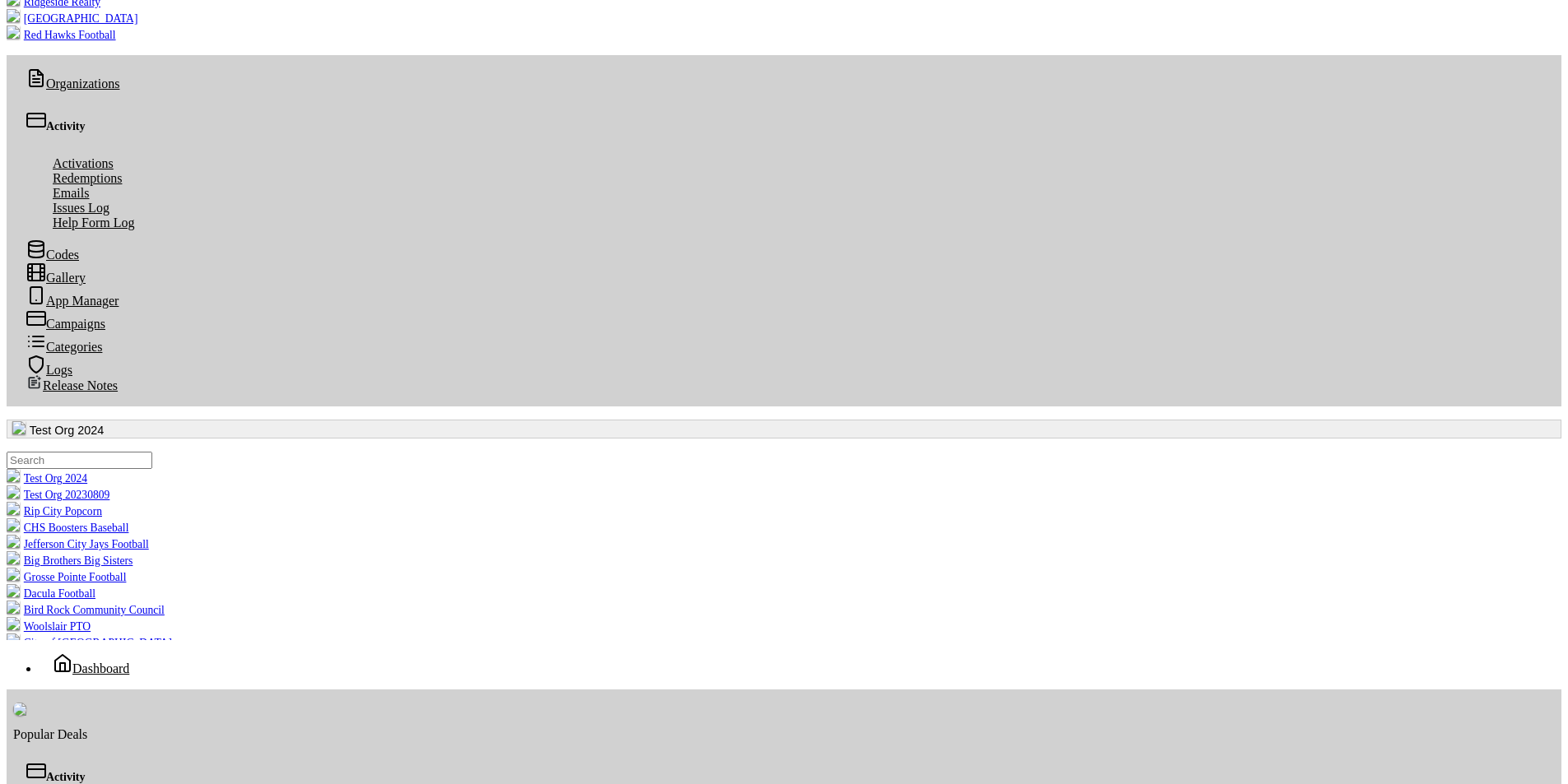 click on "Merchants
Redemptions Log
Date
Merchant Name
Discount H1
Discount H2
Action
PDF Vouchers Generated
Please wait while we generate your vouchers.
Please click the link below to download your file.
Download
Confirm Delete
..." at bounding box center (784, 2431) 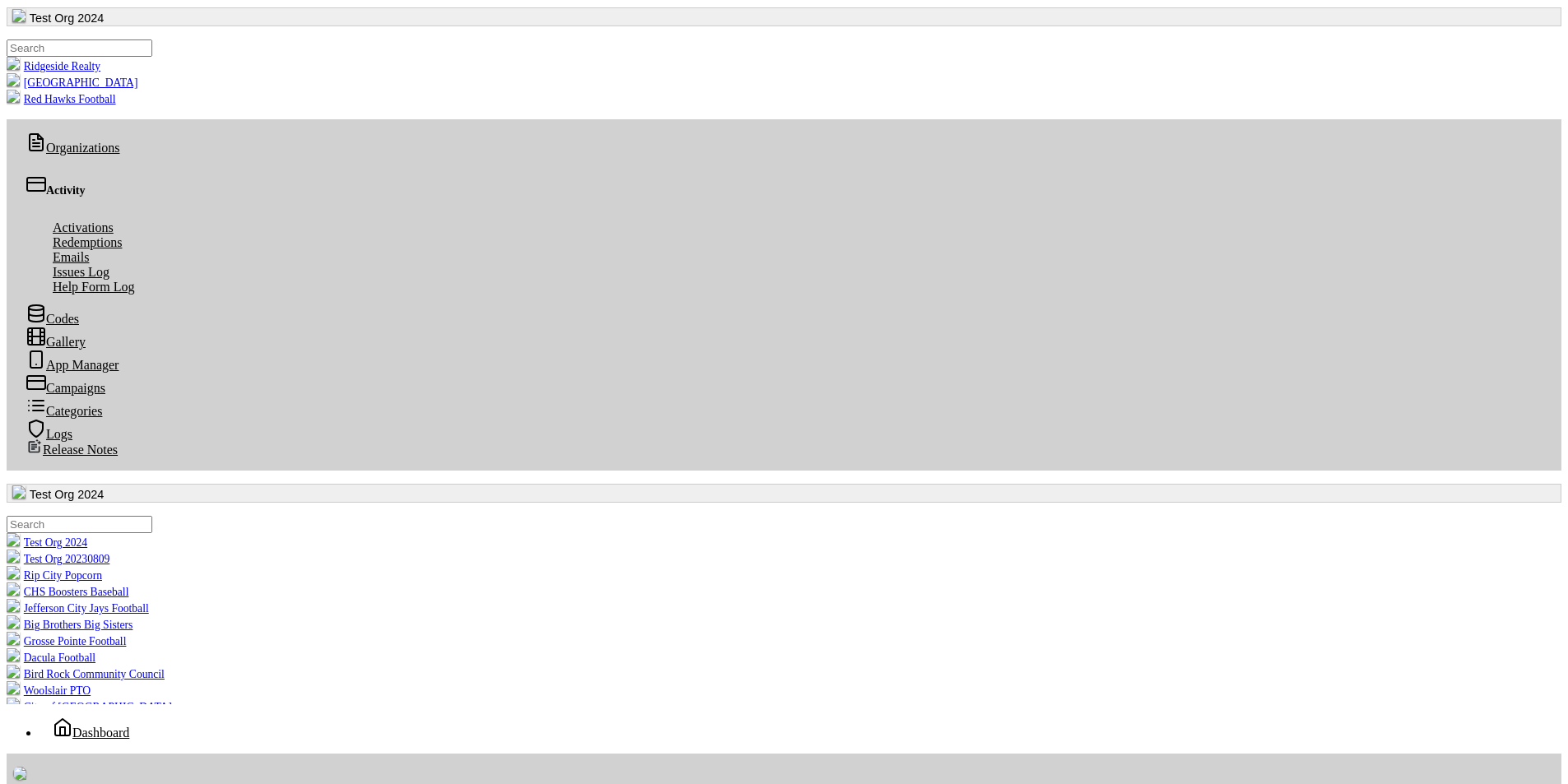 scroll, scrollTop: 0, scrollLeft: 0, axis: both 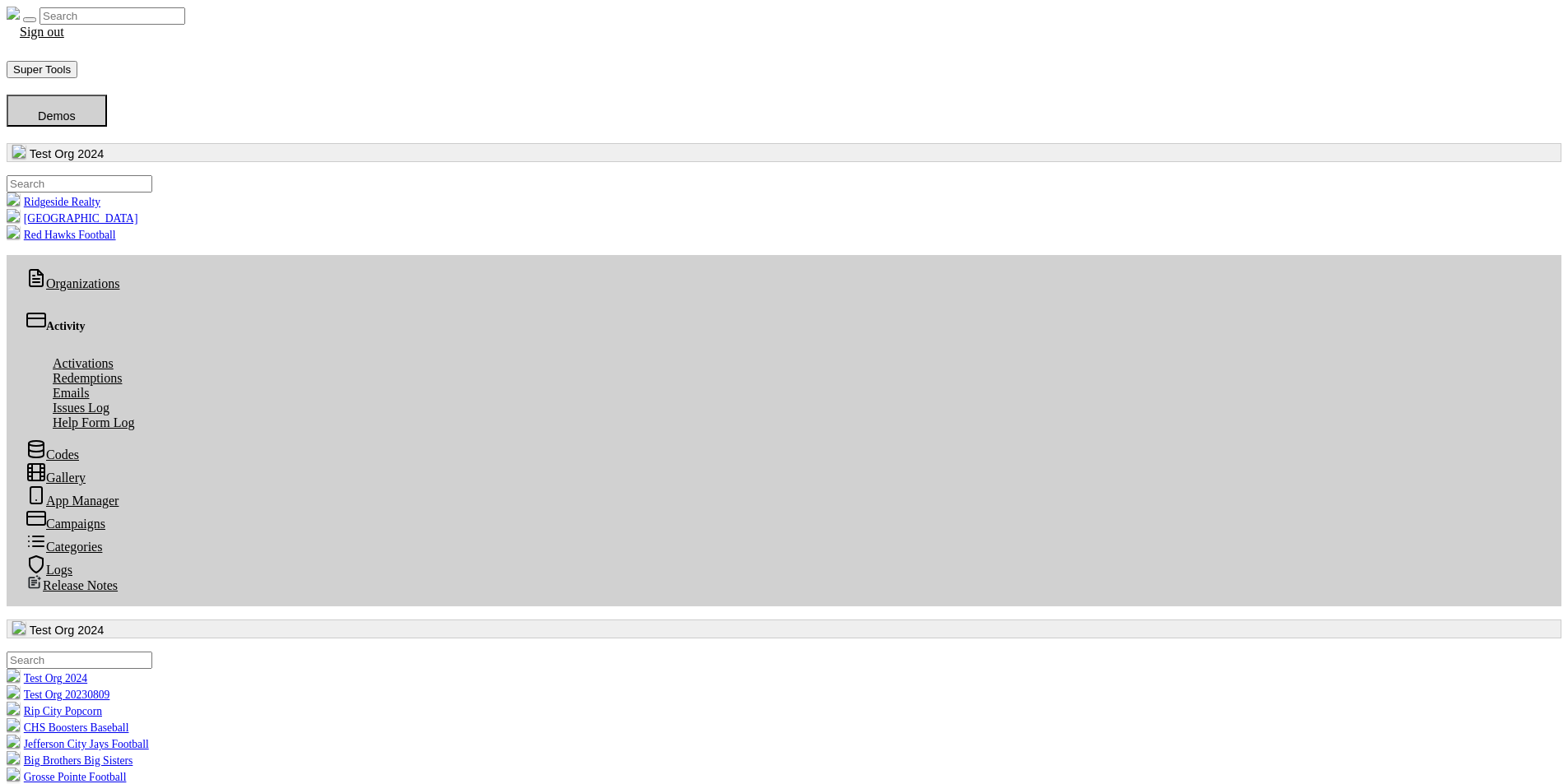 click on "Configuration" at bounding box center [784, 1237] 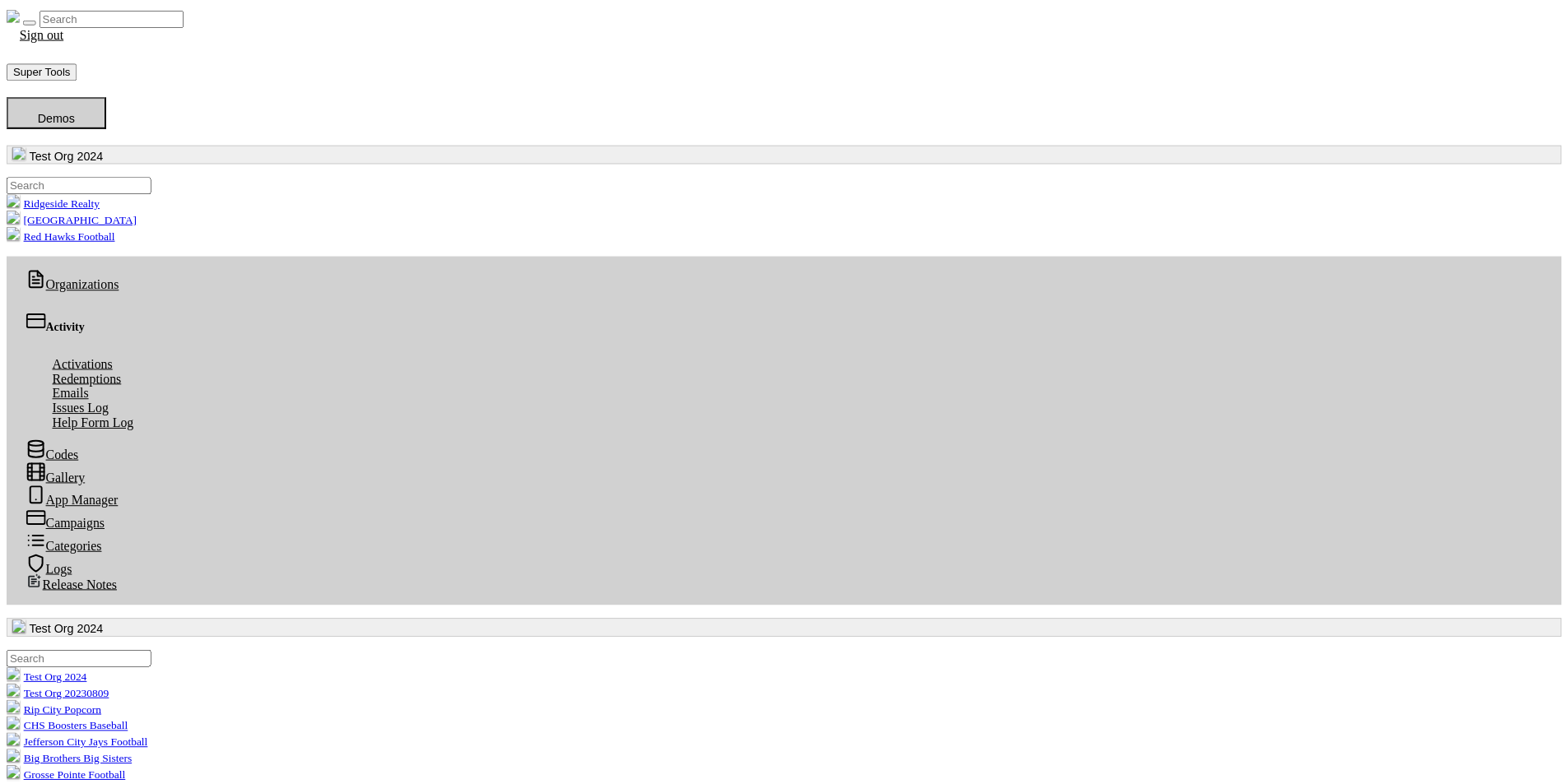 scroll, scrollTop: 0, scrollLeft: 0, axis: both 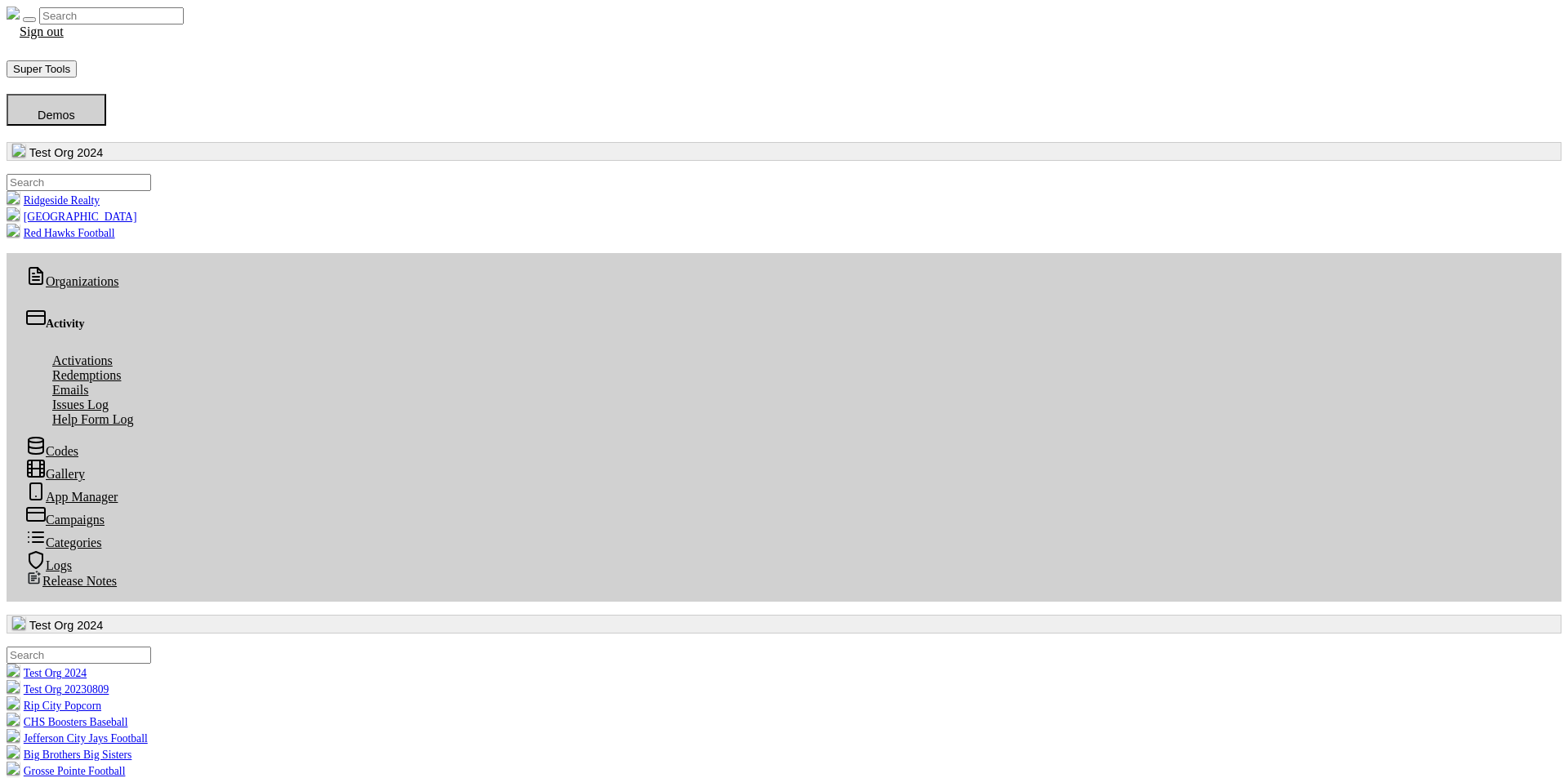 click on "Clone Merchants" at bounding box center [79, 2275] 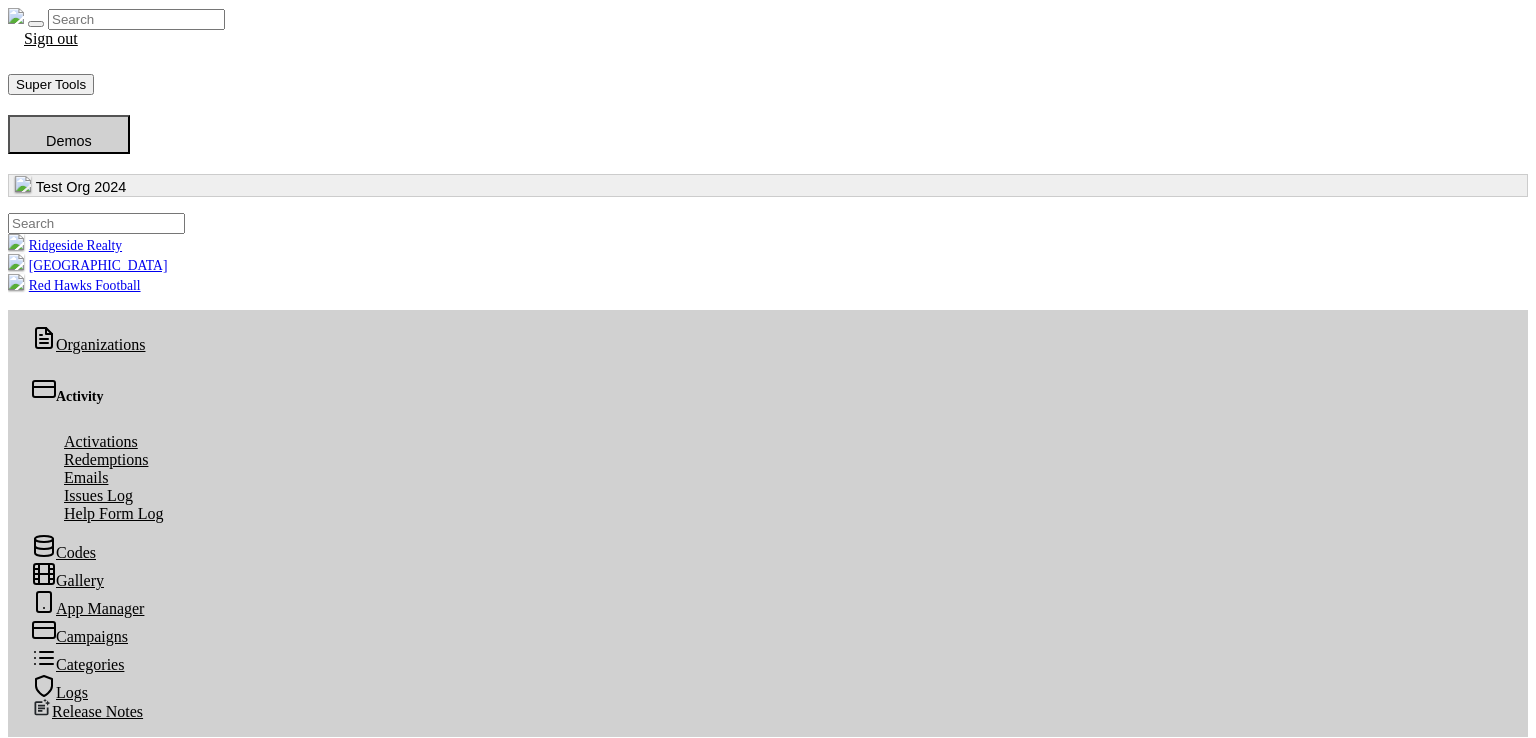 scroll, scrollTop: 0, scrollLeft: 0, axis: both 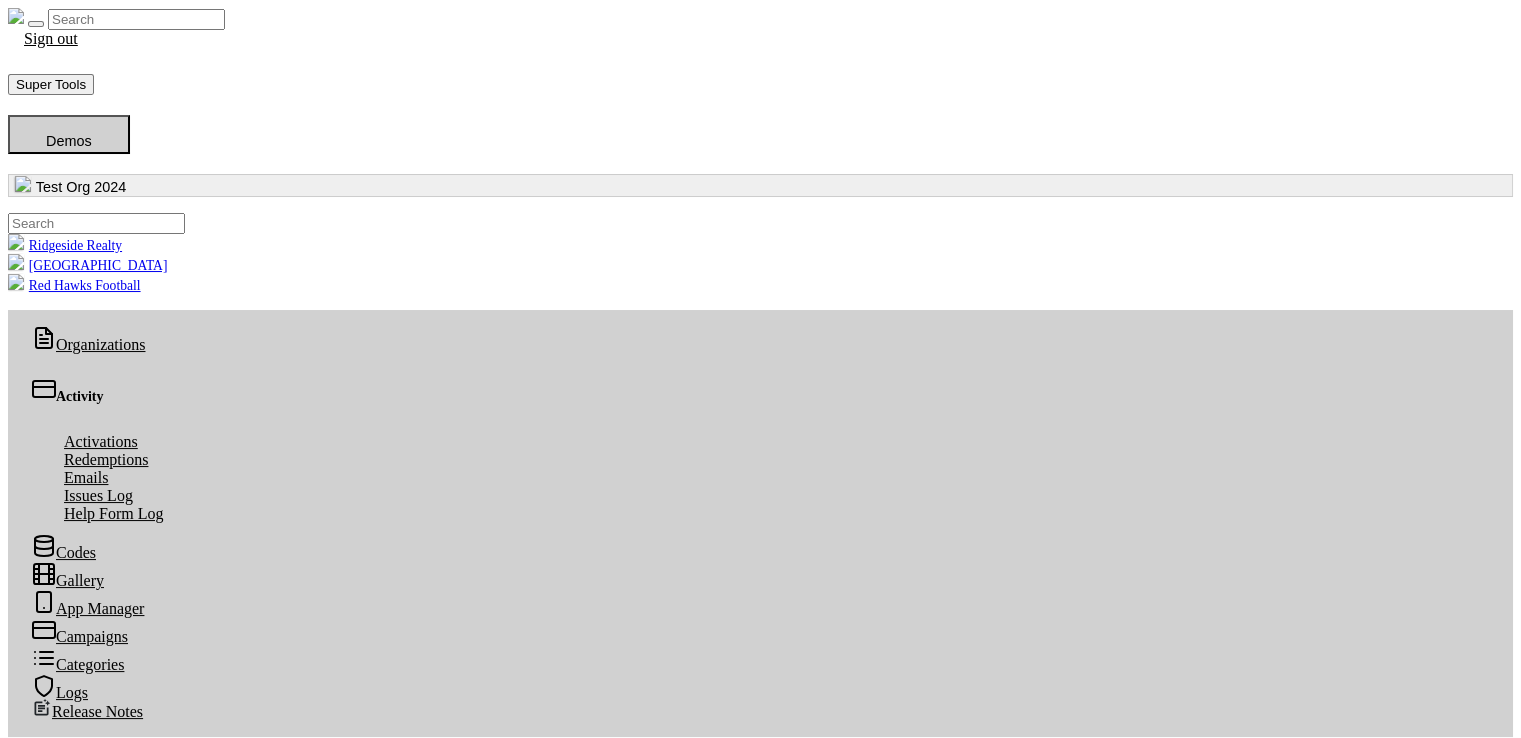 click on "Clone Merchants" at bounding box center [97, 2787] 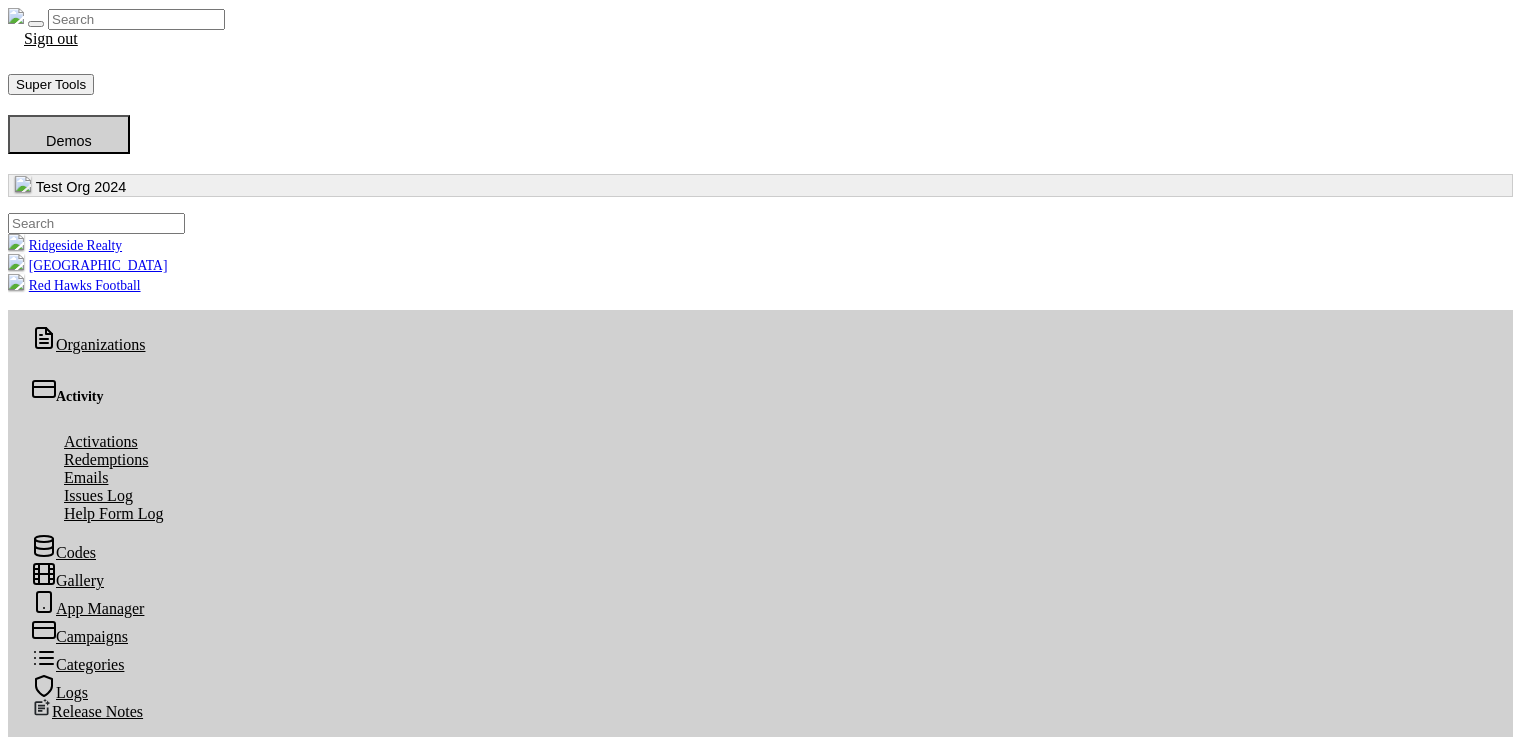 click on "Select Merchants" at bounding box center (67, 2966) 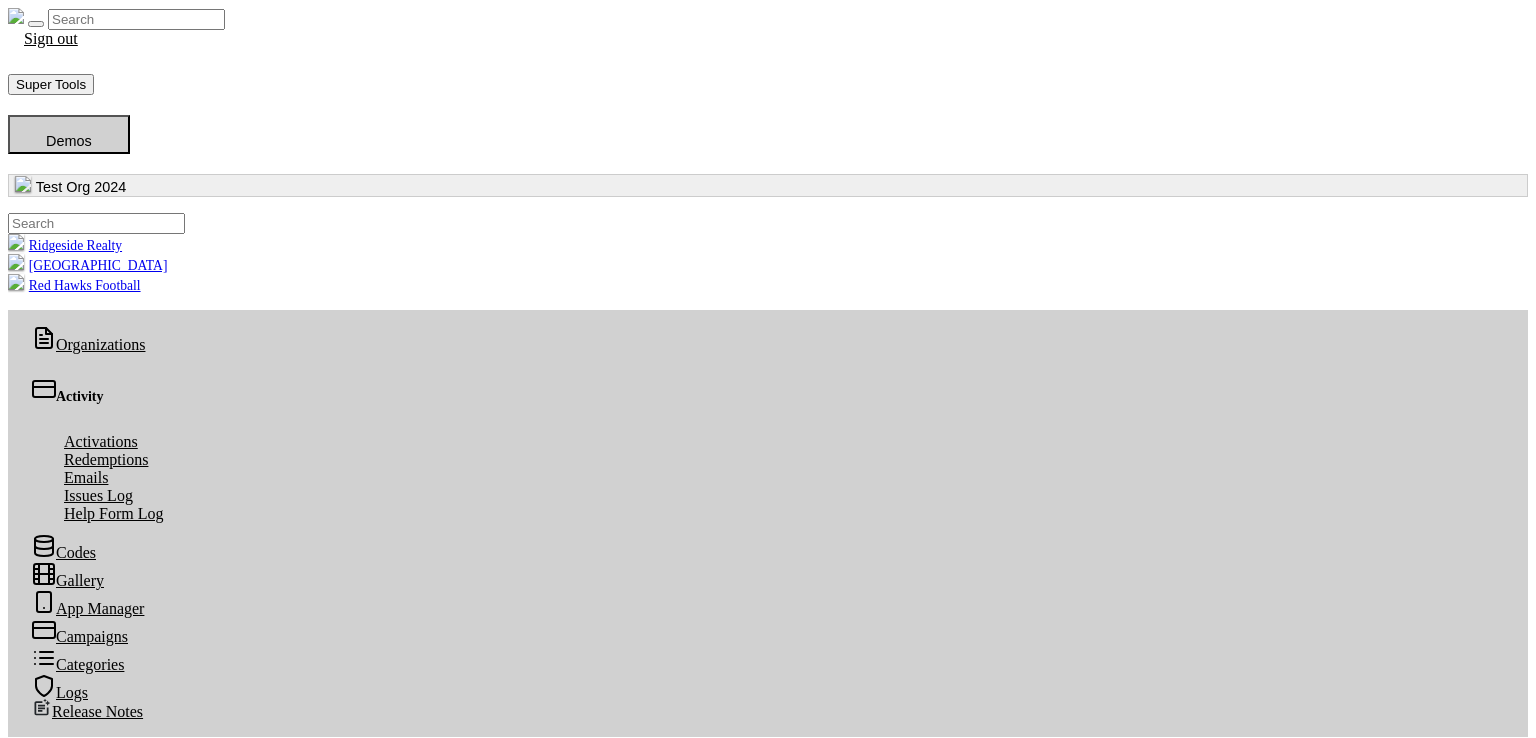 scroll, scrollTop: 0, scrollLeft: 0, axis: both 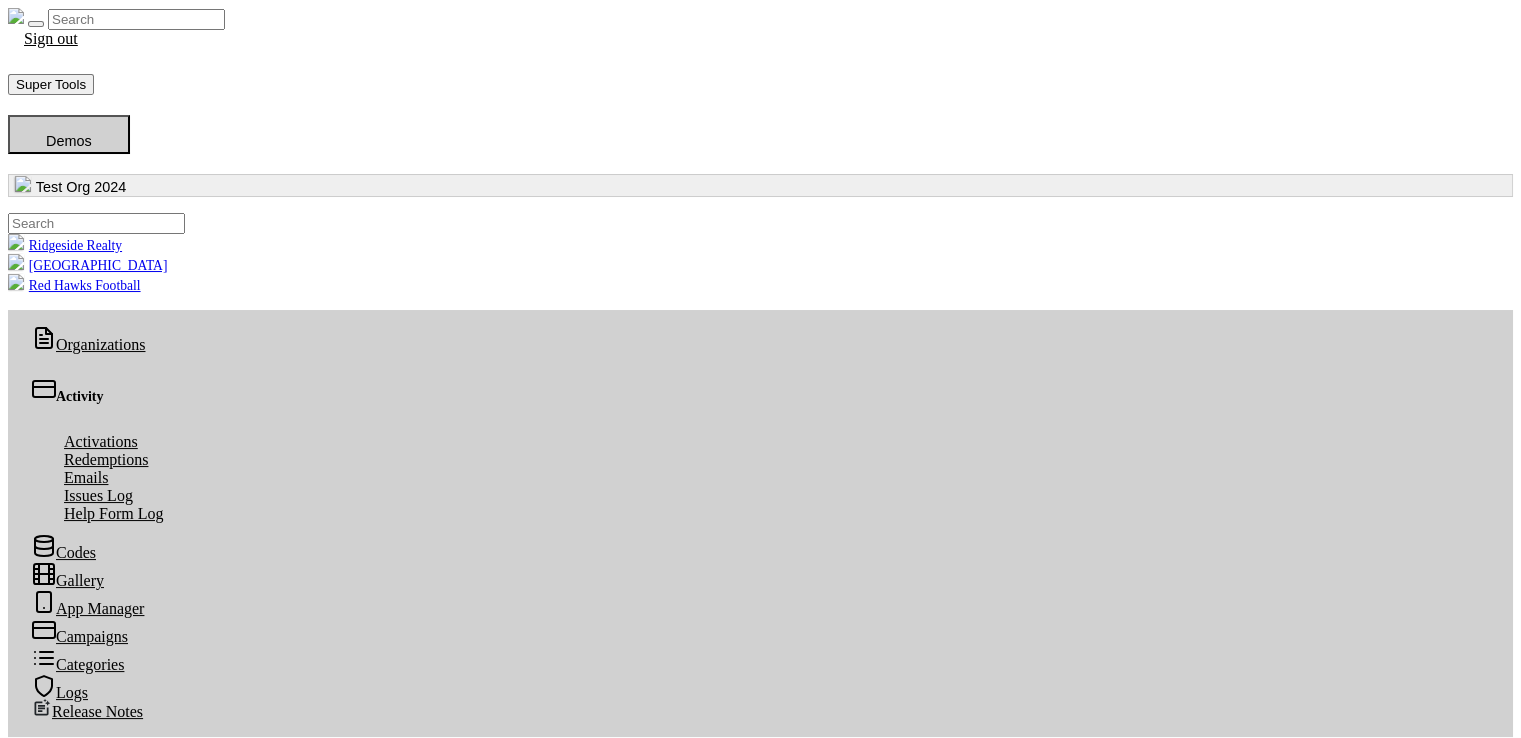 click on "Clone Merchants" at bounding box center [97, 2787] 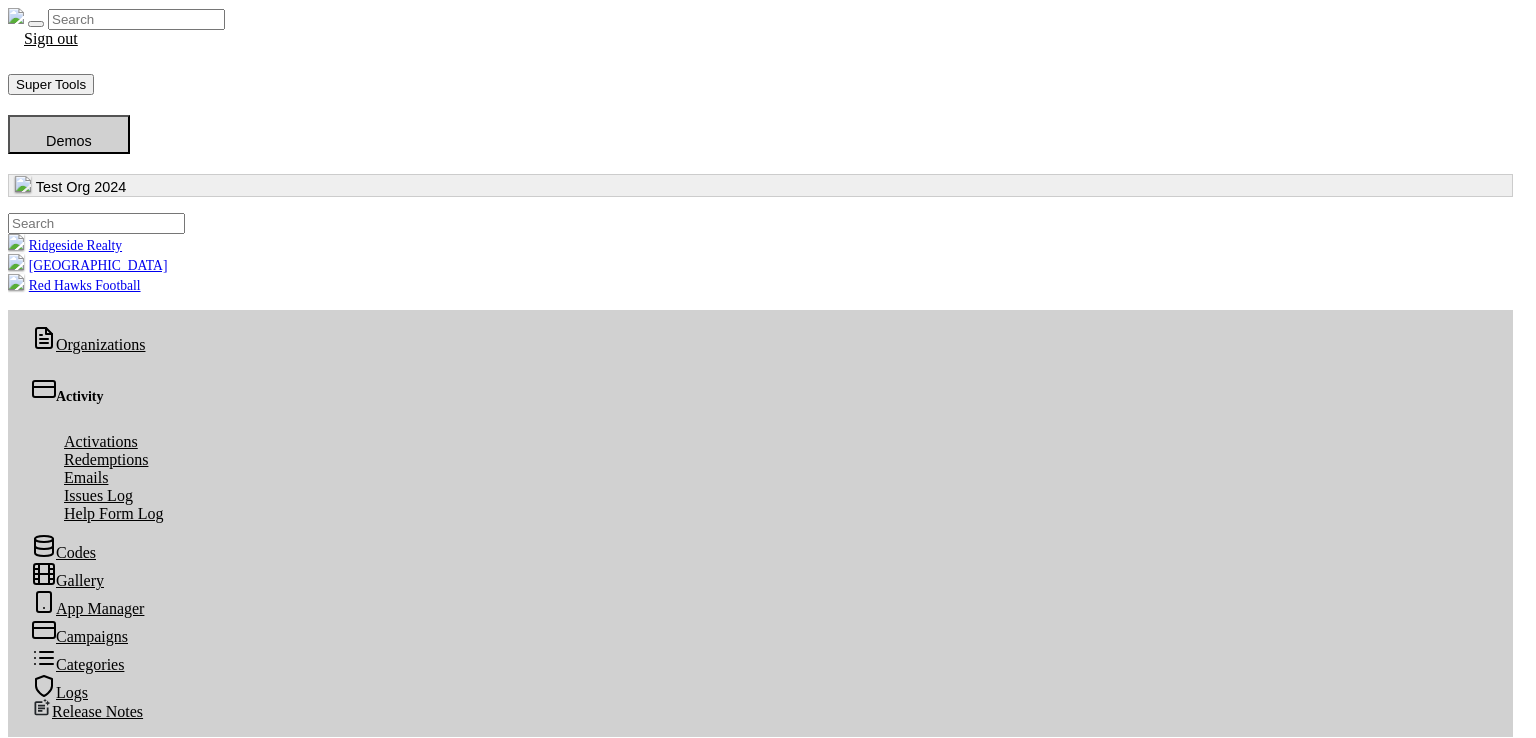 click on "Select Merchants" at bounding box center (67, 2966) 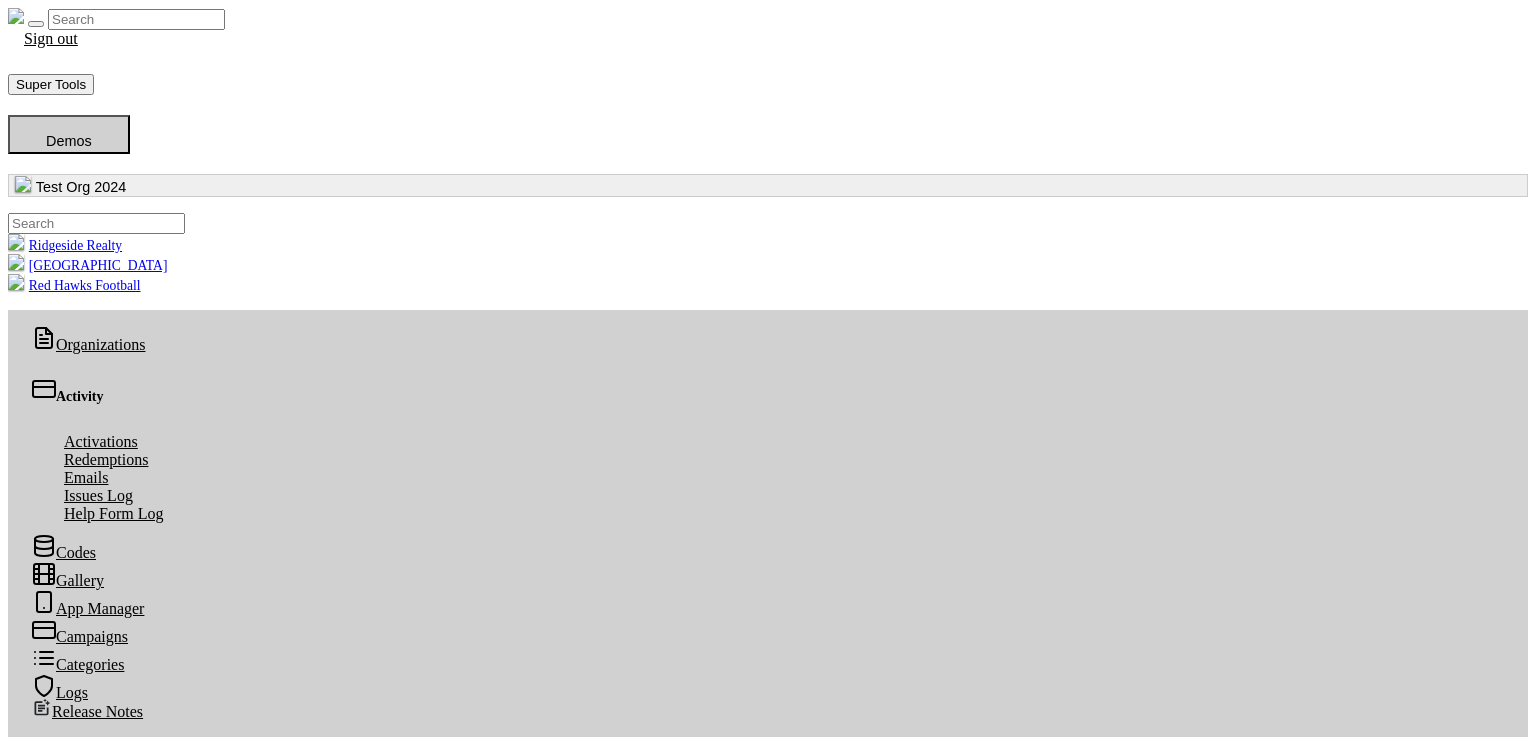 scroll, scrollTop: 0, scrollLeft: 0, axis: both 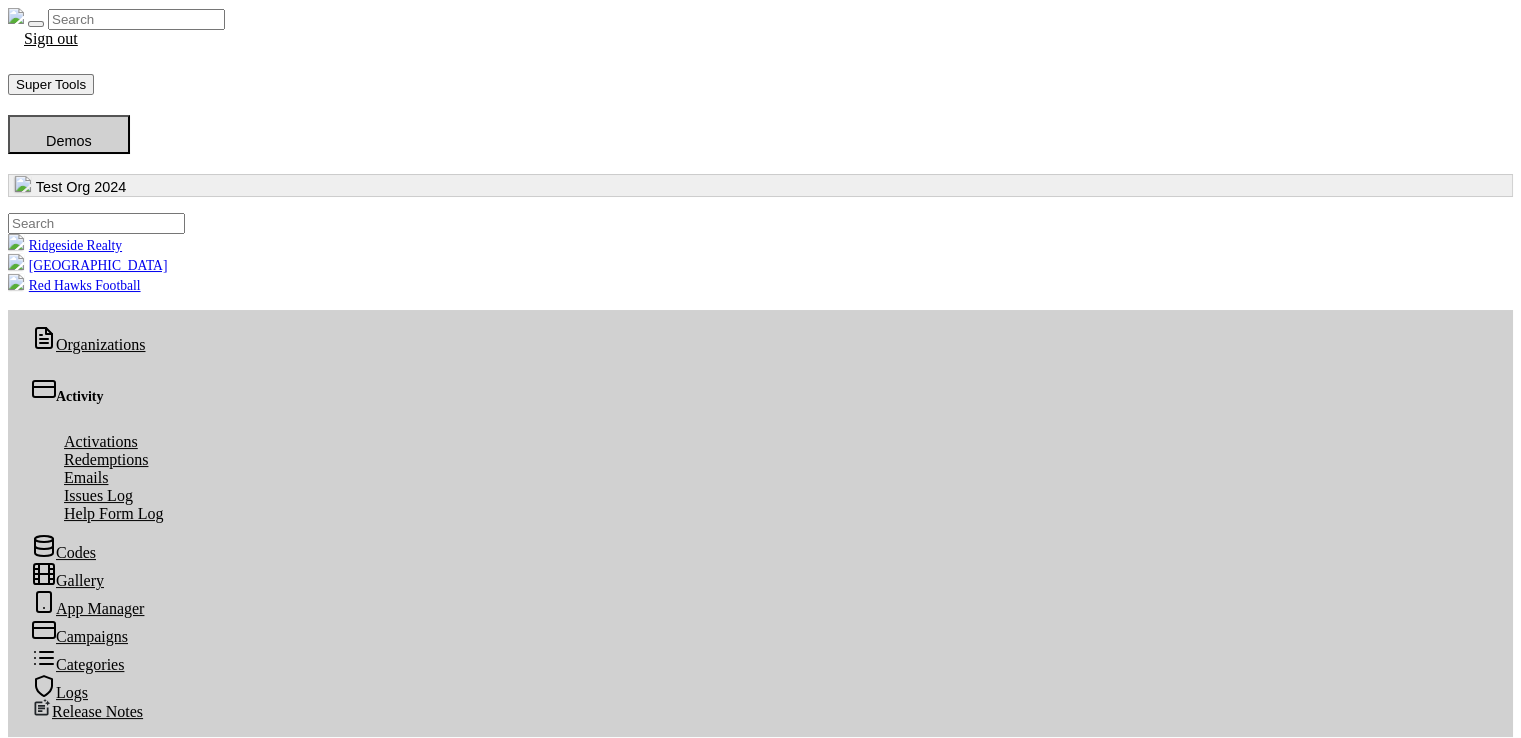 click on "Clone Merchants" at bounding box center (85, 2787) 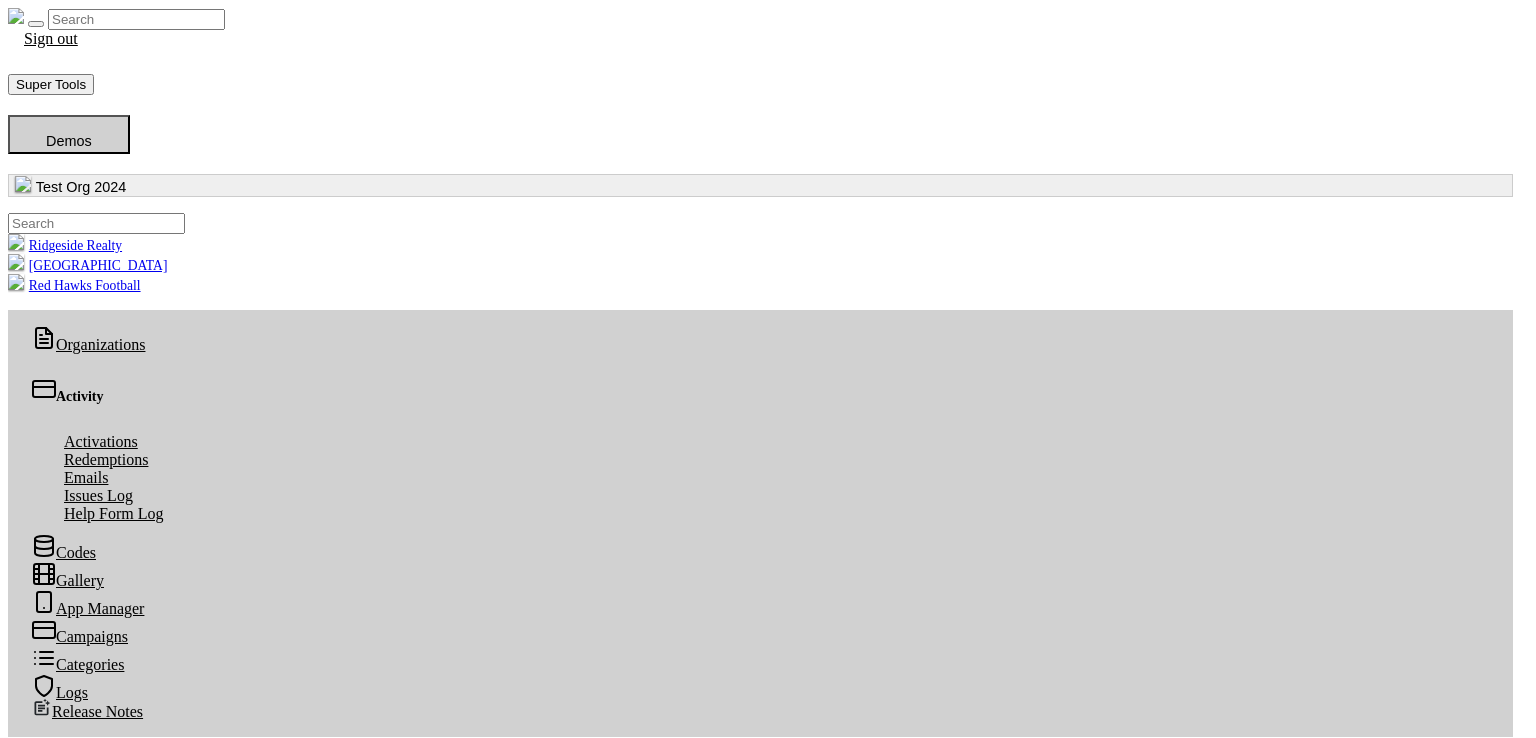 click on "Select Merchants" at bounding box center (67, 2966) 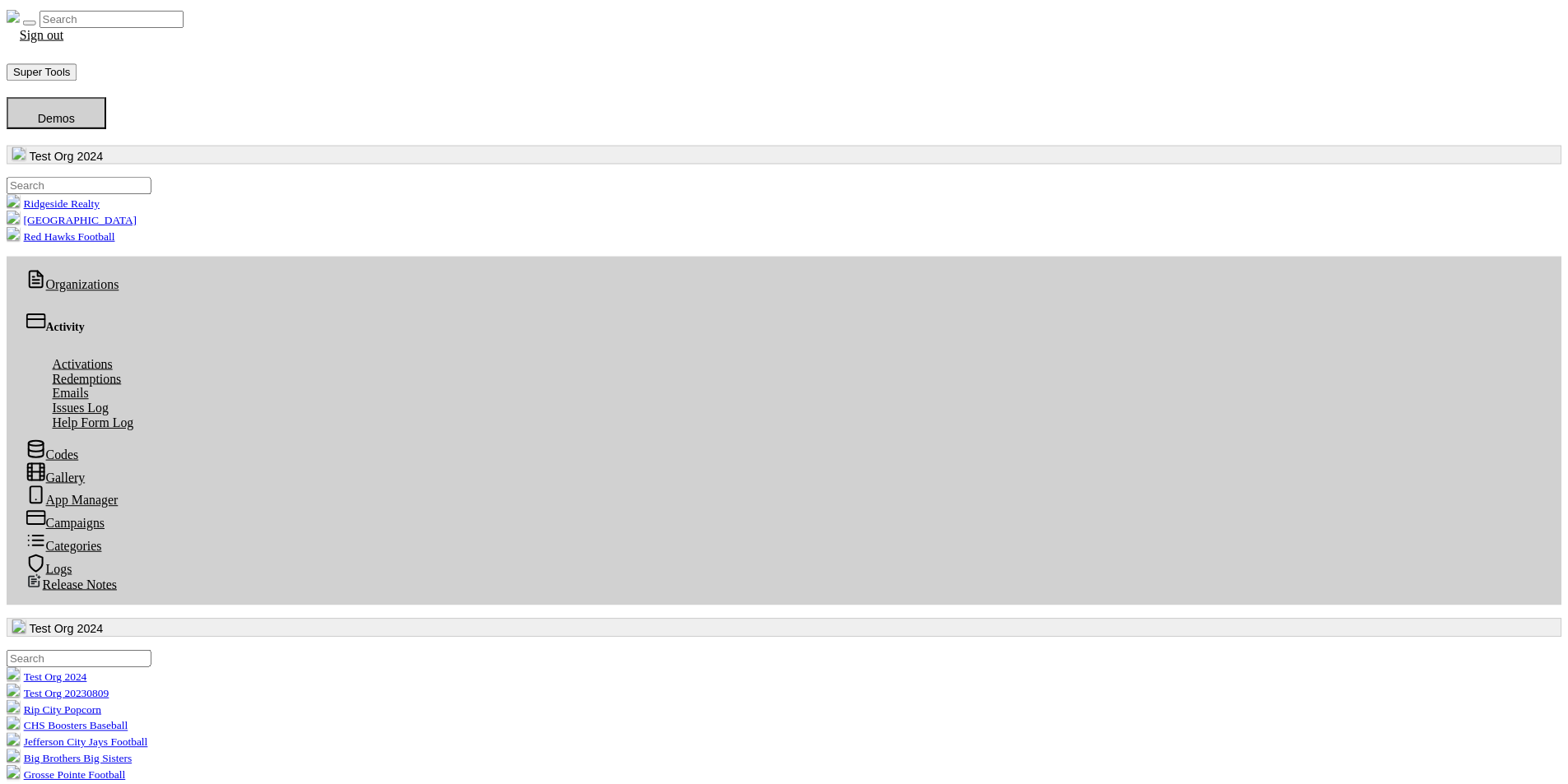 scroll, scrollTop: 0, scrollLeft: 0, axis: both 